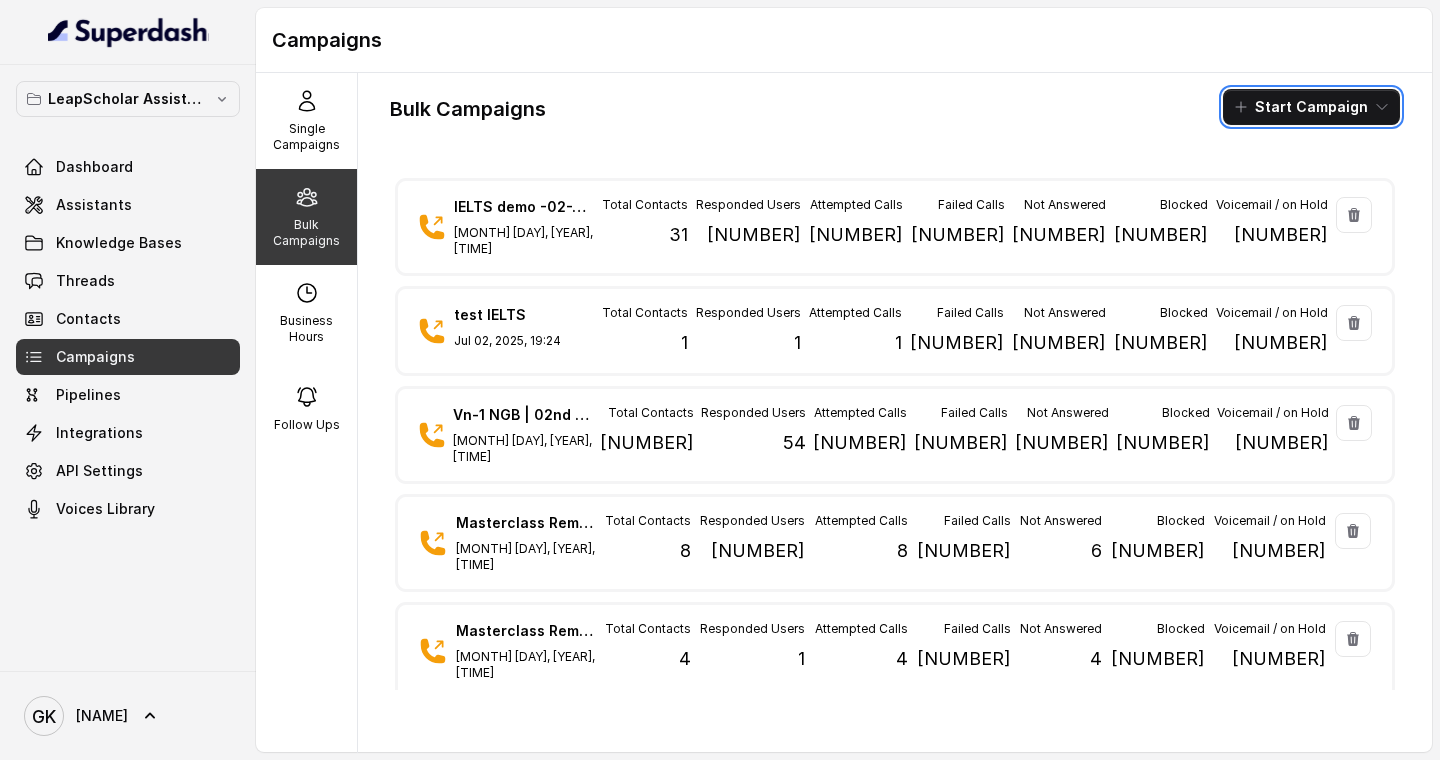 scroll, scrollTop: 0, scrollLeft: 0, axis: both 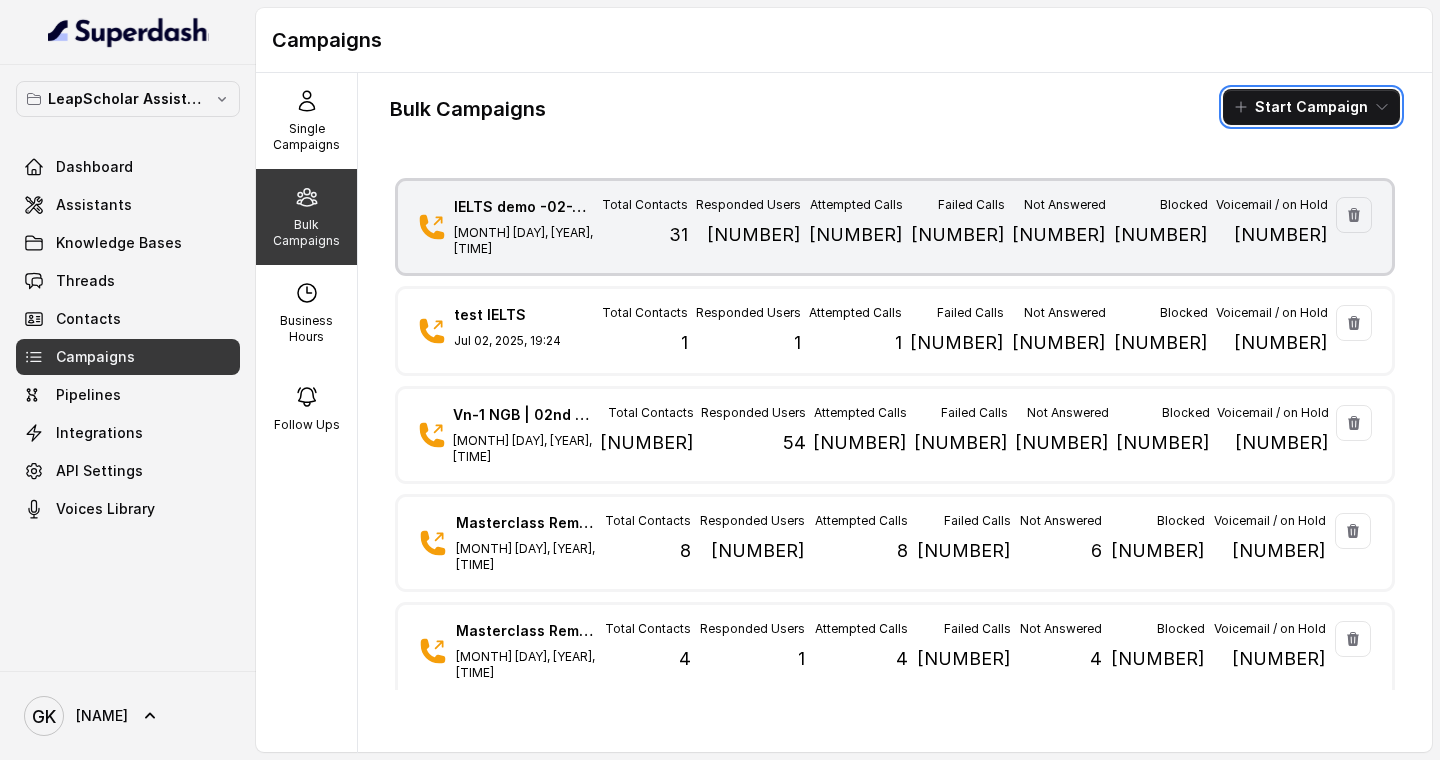 click on "IELTS demo -[DAY]-[MONTH] [MONTH] [DAY], [YEAR], [TIME]" at bounding box center (524, 227) 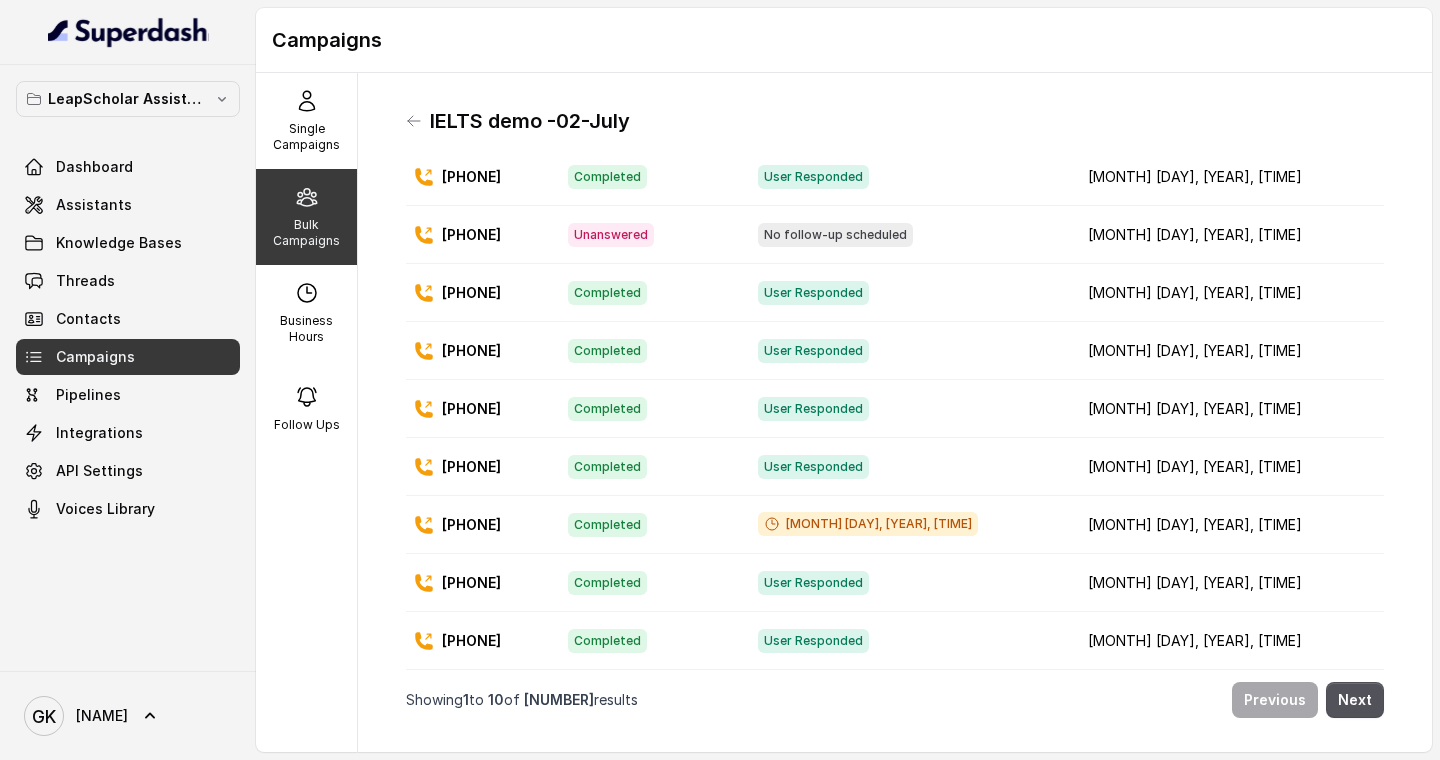 scroll, scrollTop: 119, scrollLeft: 0, axis: vertical 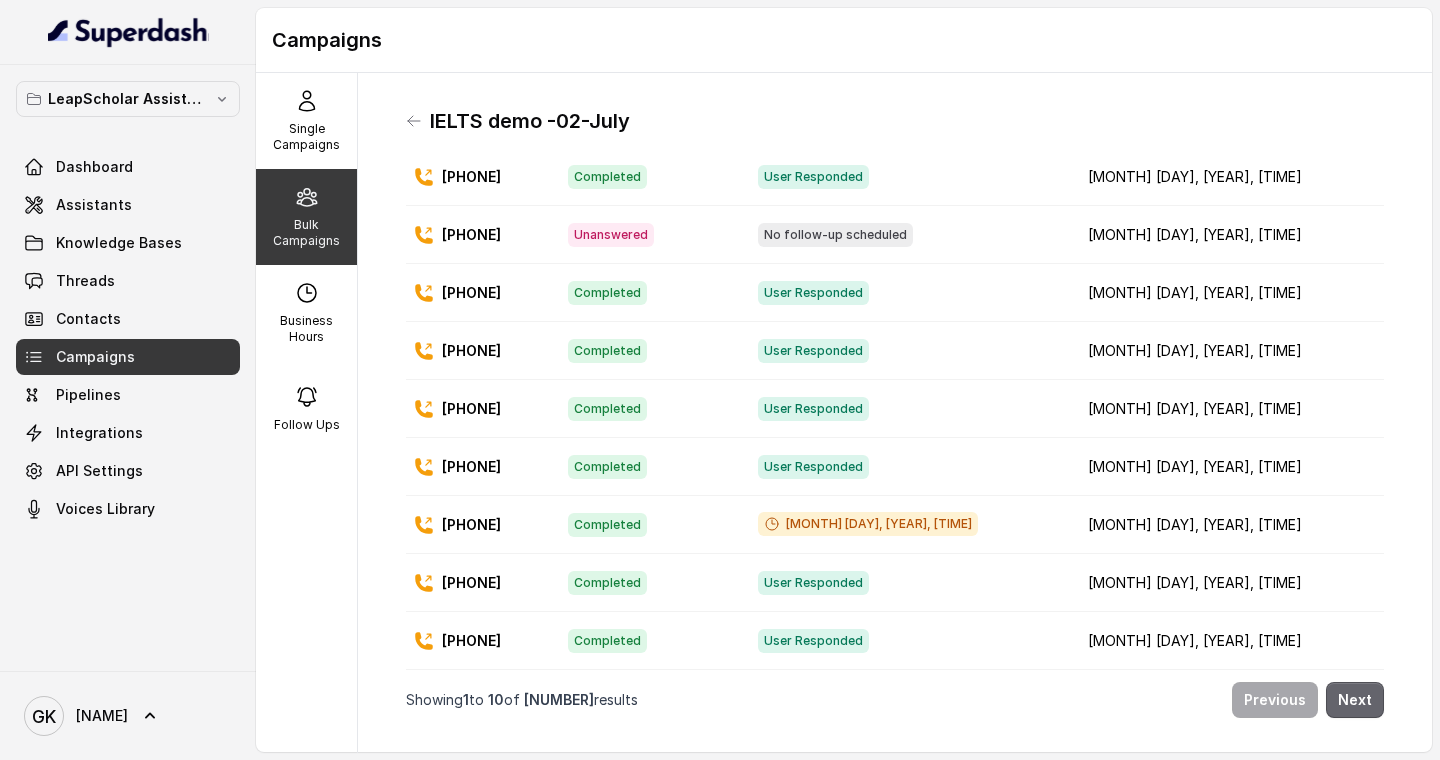click on "Next" at bounding box center (1355, 700) 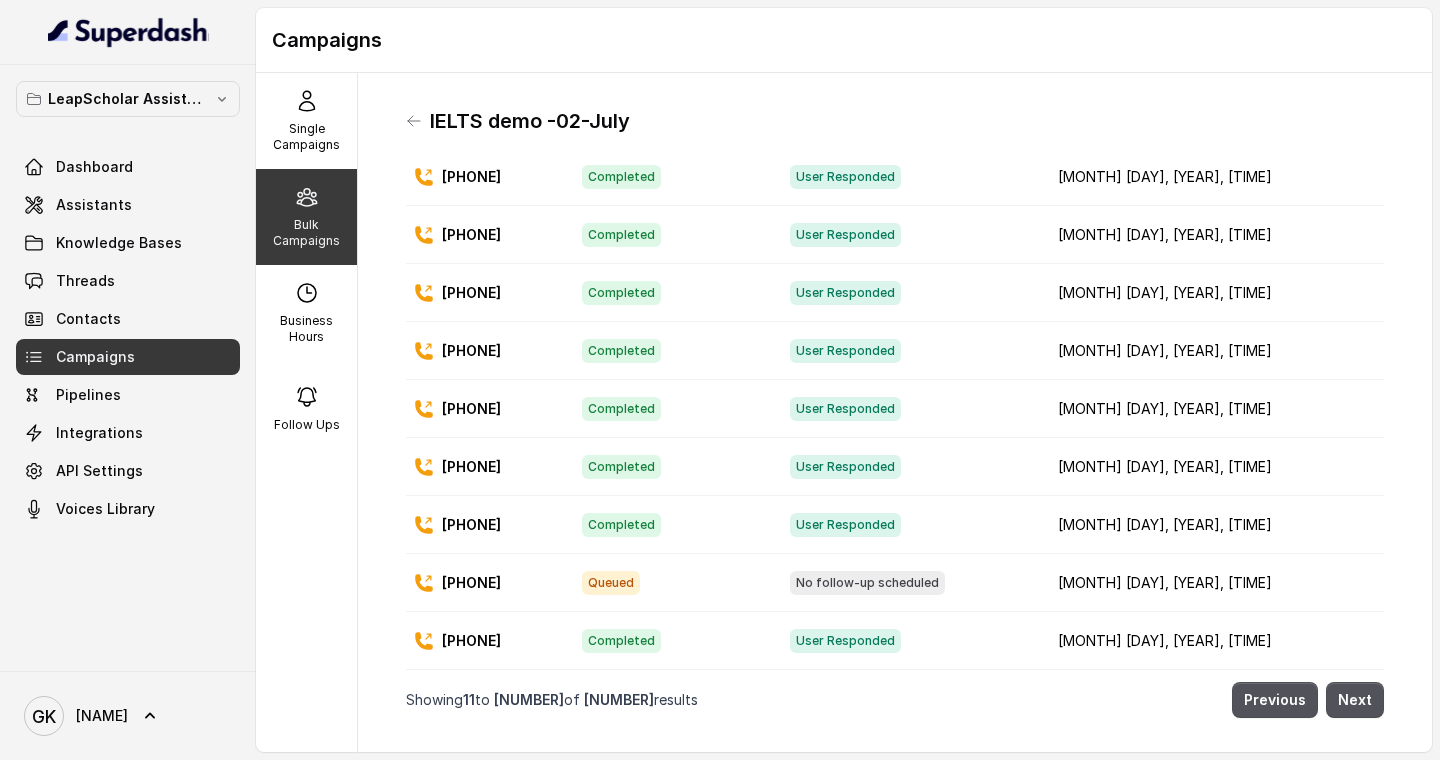 scroll, scrollTop: 119, scrollLeft: 0, axis: vertical 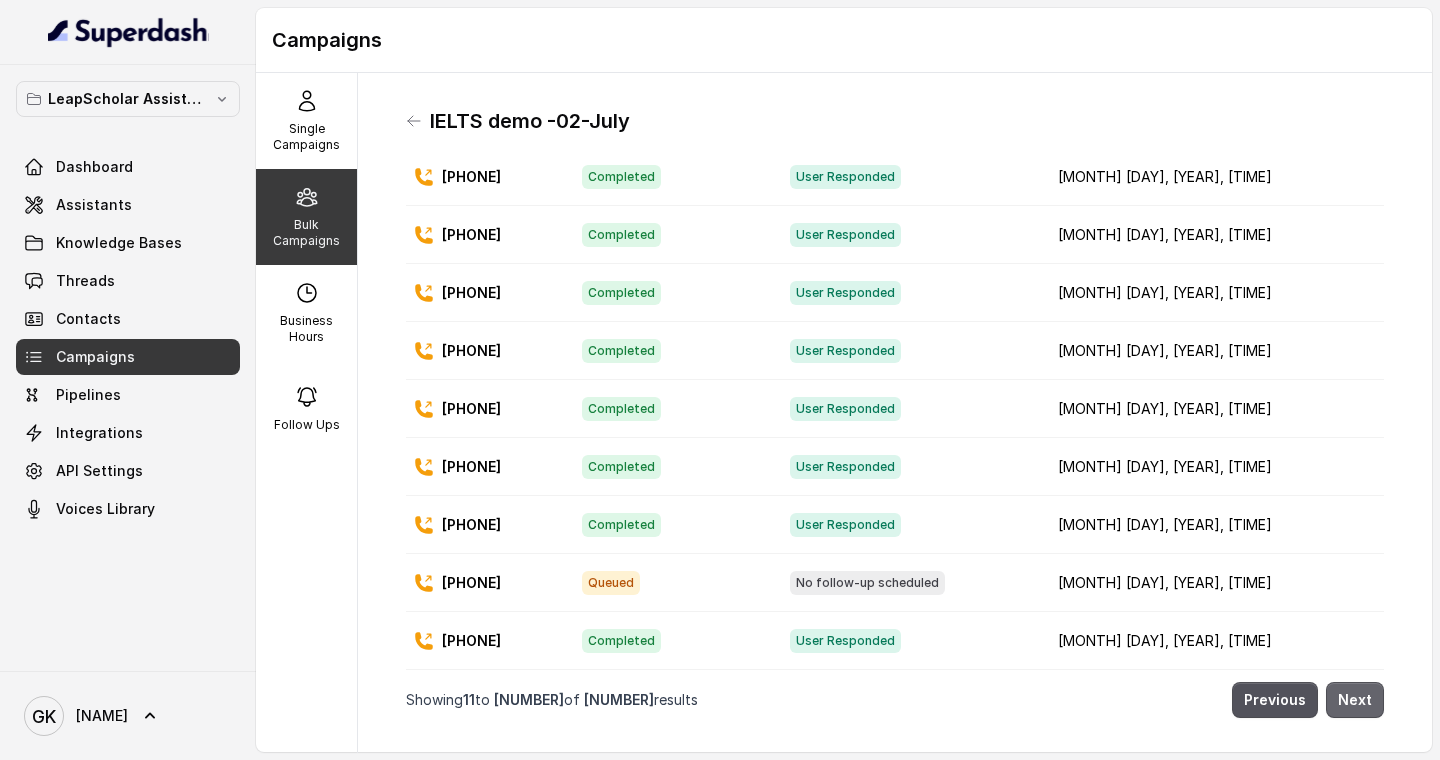 click on "Next" at bounding box center (1355, 700) 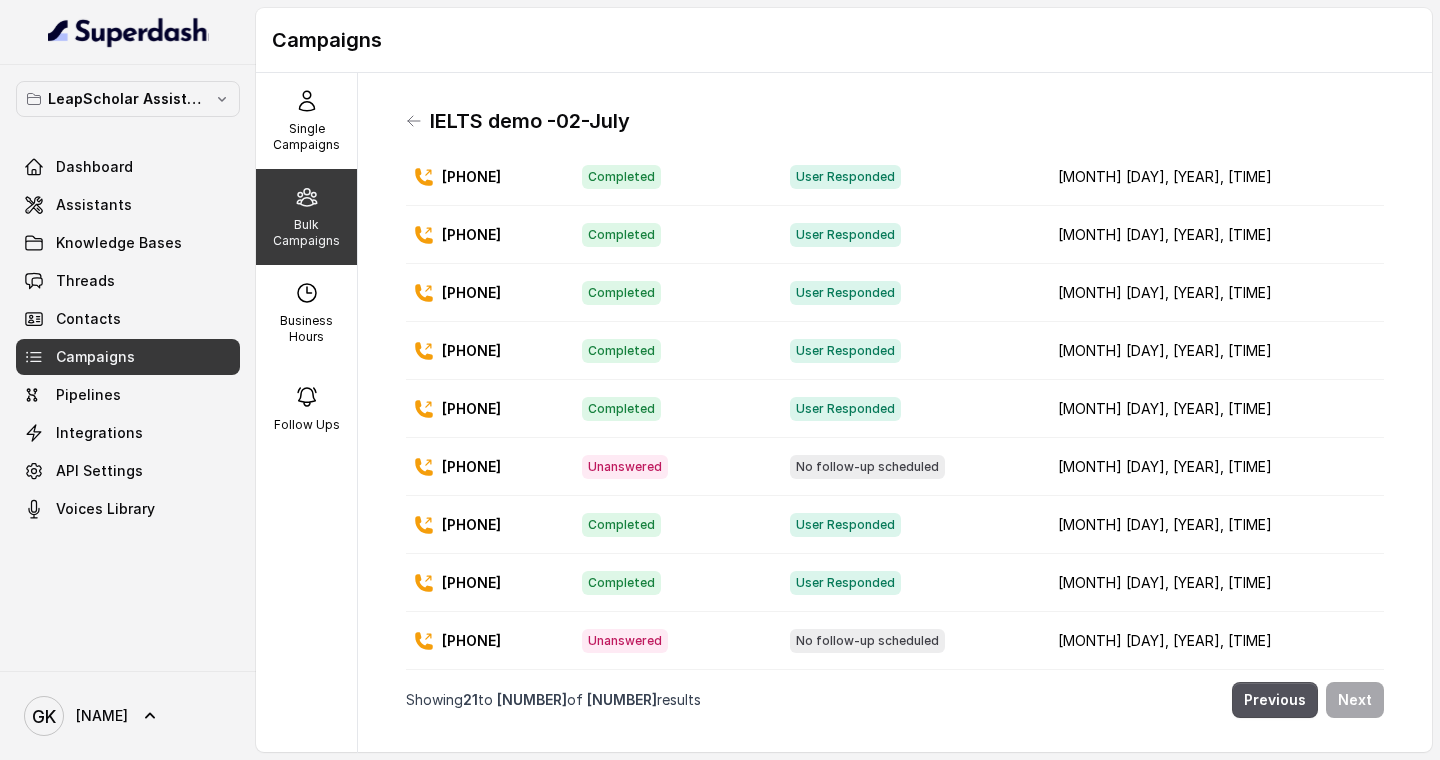 scroll, scrollTop: 119, scrollLeft: 0, axis: vertical 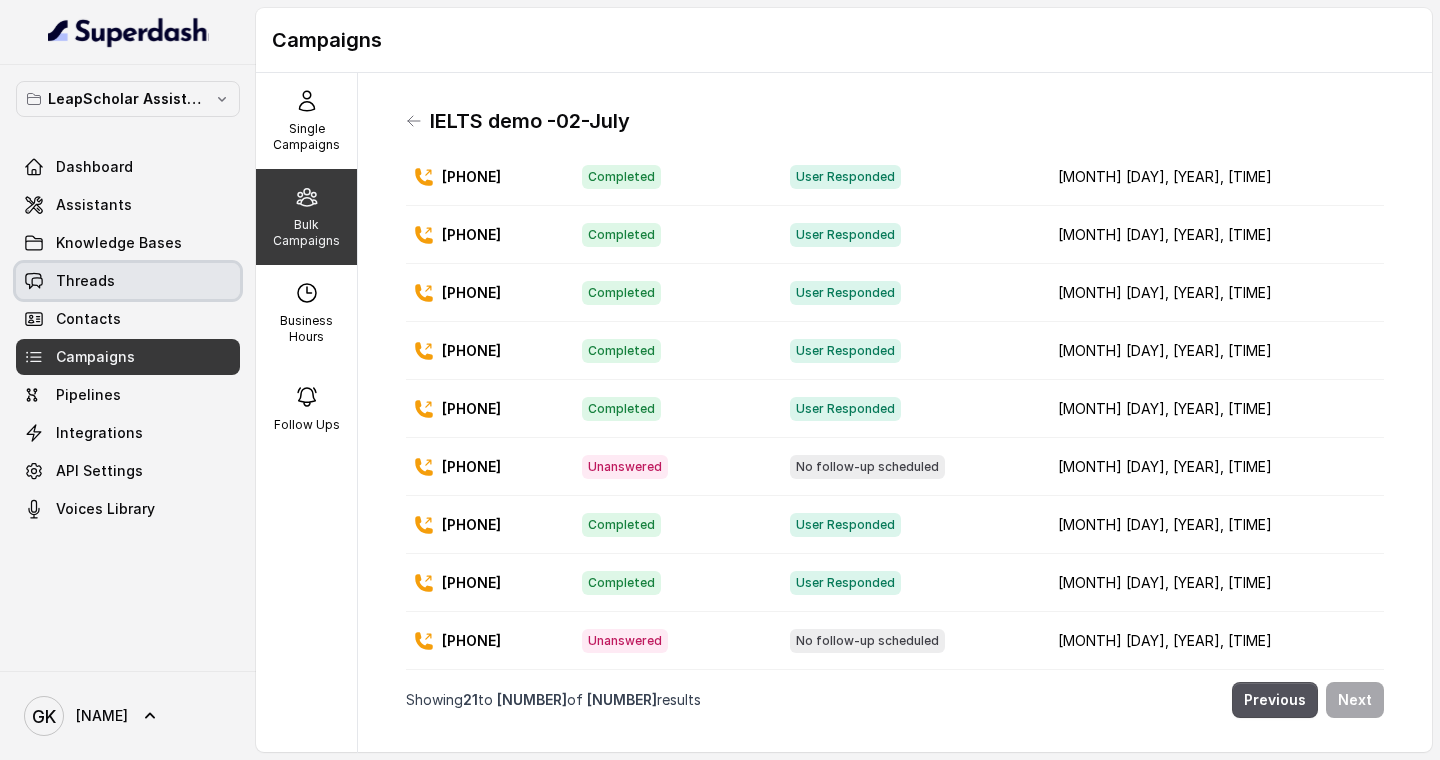 click on "Threads" at bounding box center [128, 281] 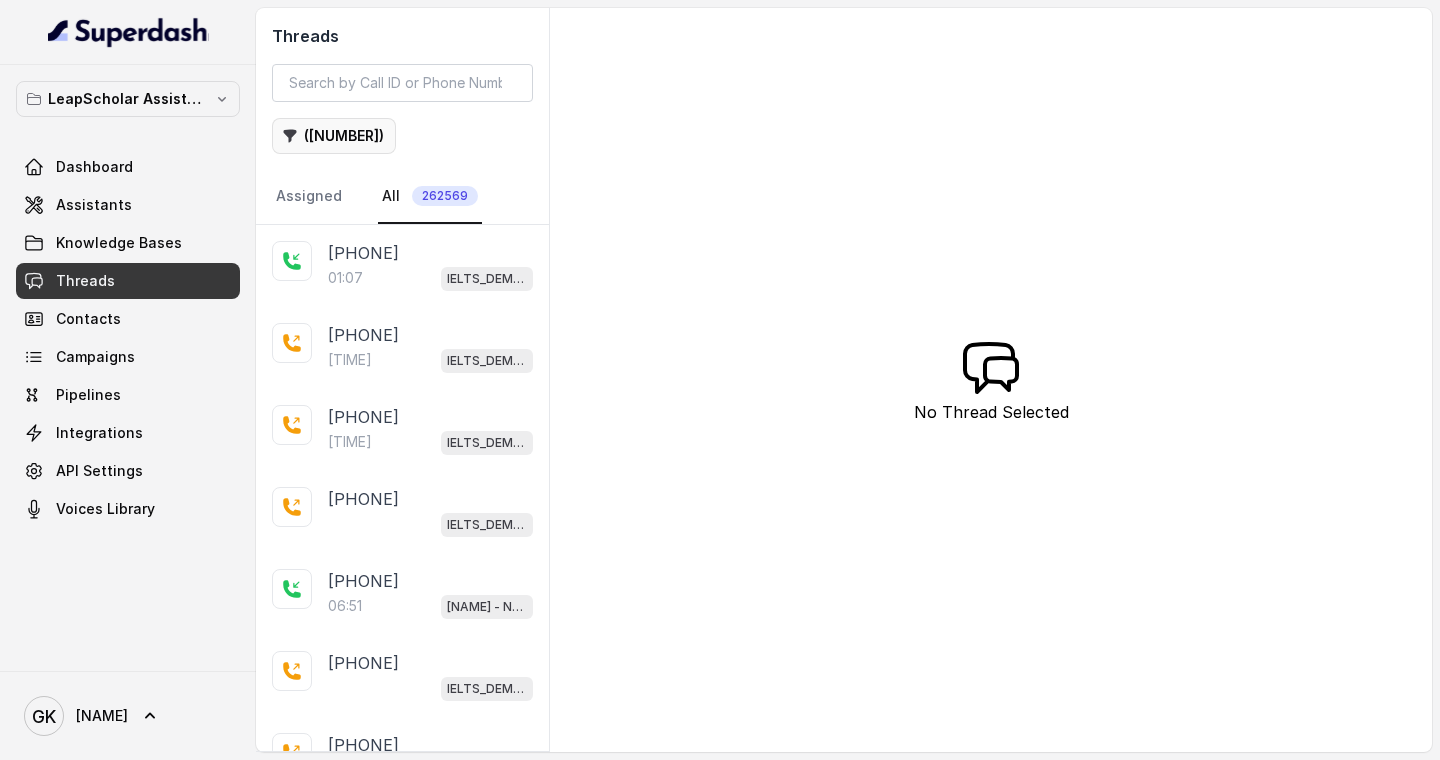 click on "( 0 )" at bounding box center (334, 136) 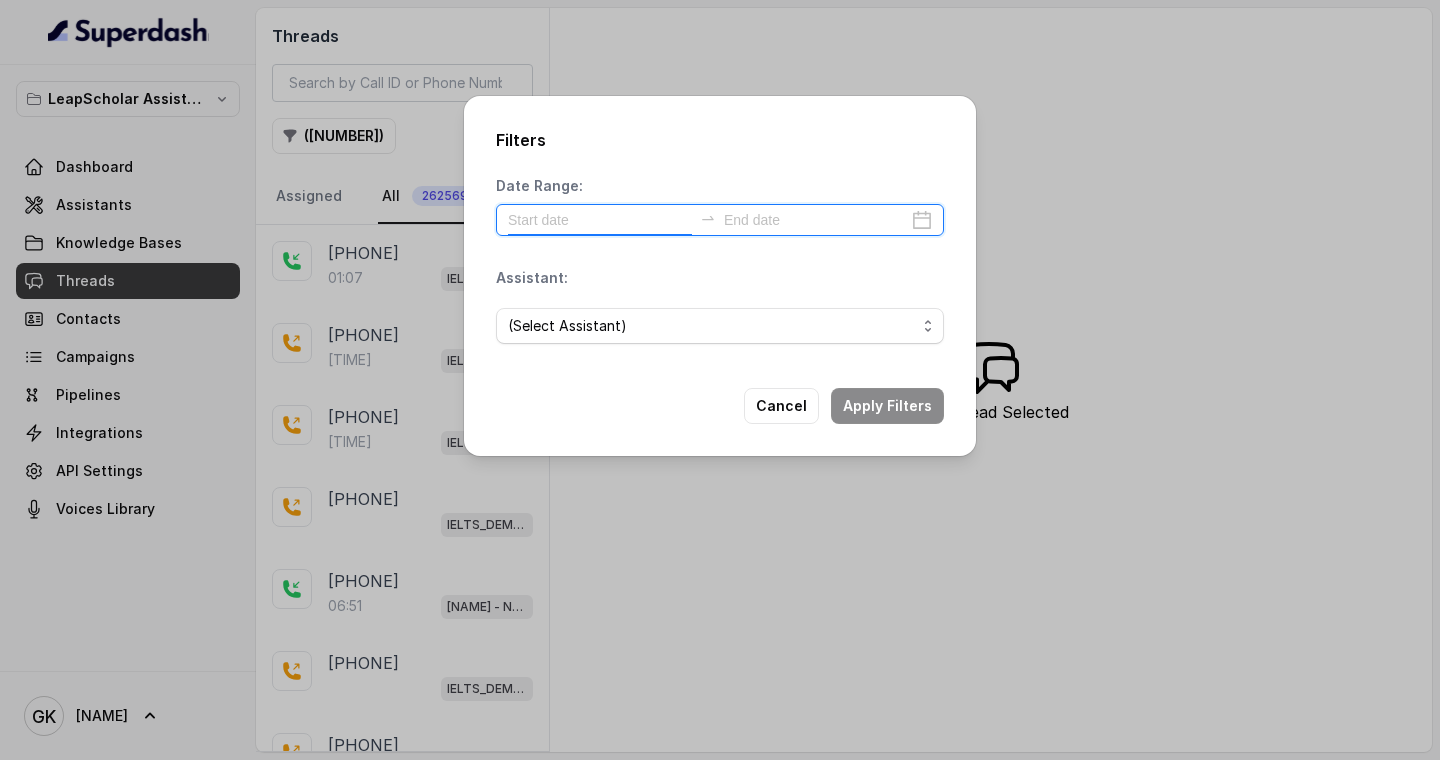 click at bounding box center (600, 220) 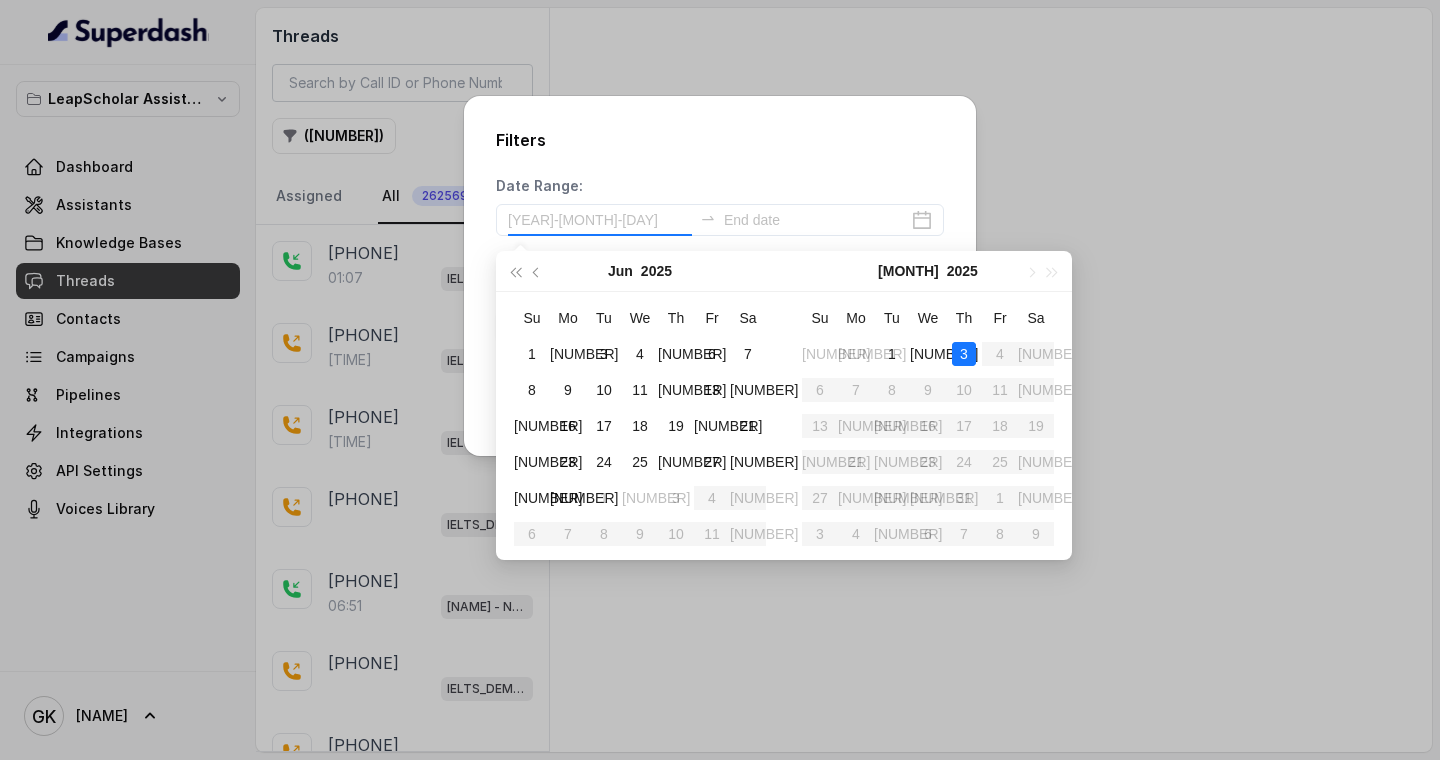 click on "3" at bounding box center (964, 354) 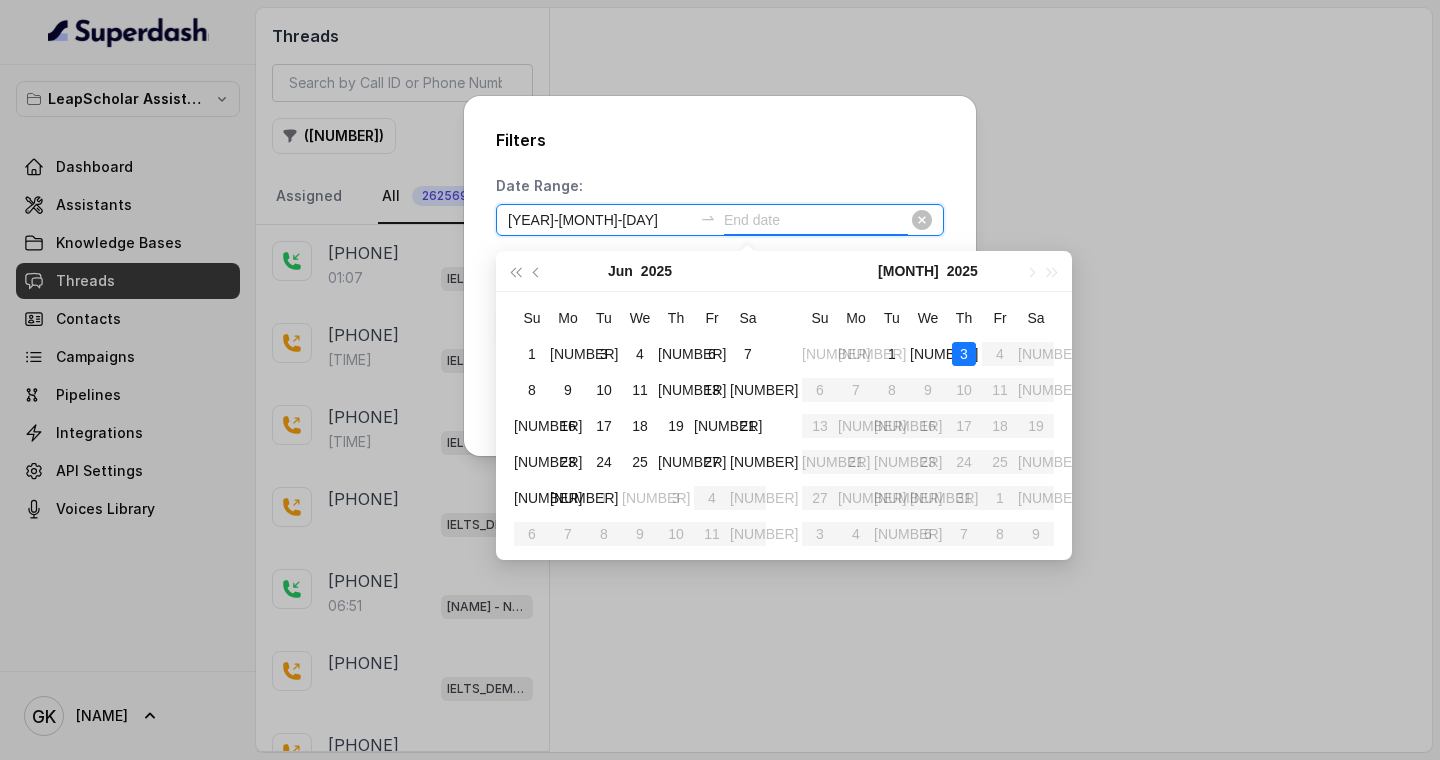 click on "[YEAR]-[MONTH]-[DAY]" at bounding box center (600, 220) 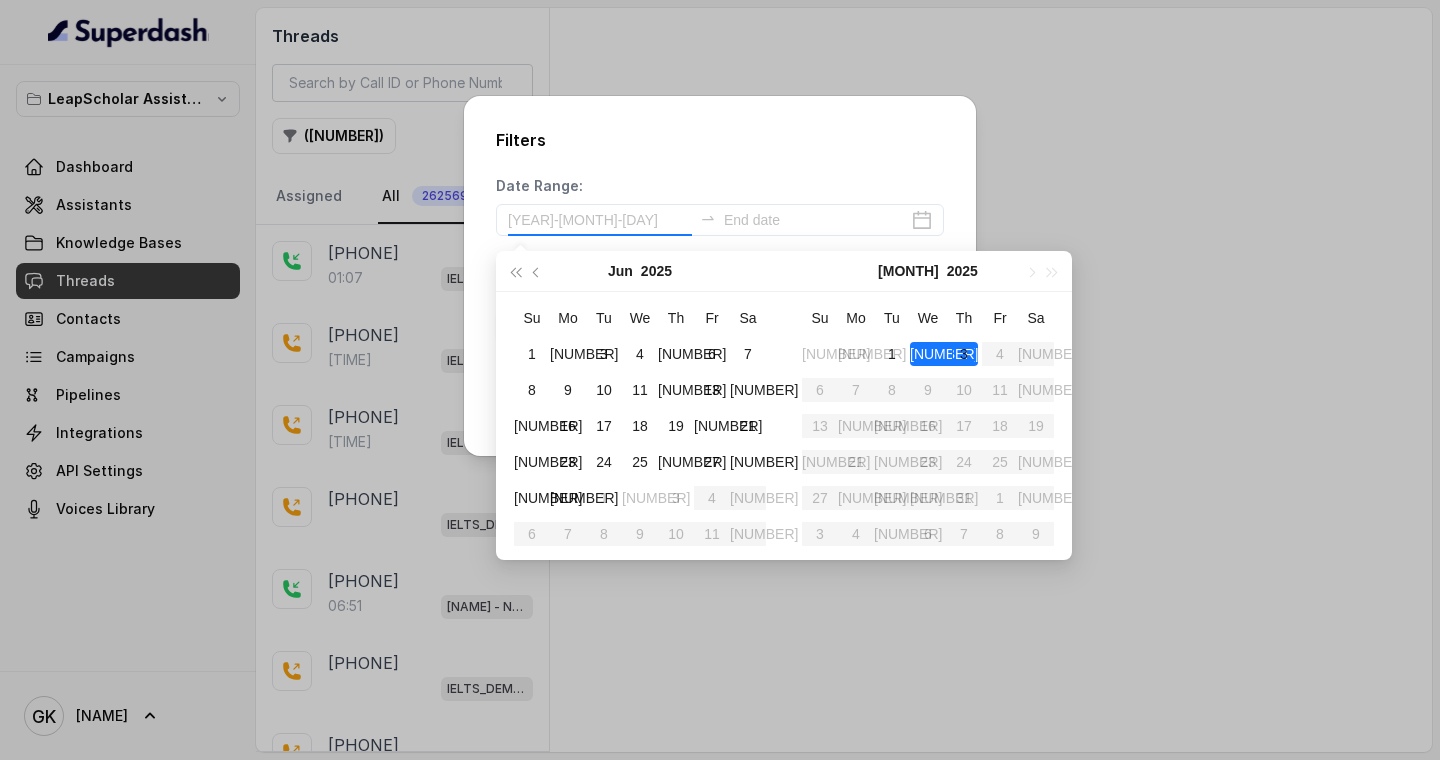 click on "[NUMBER]" at bounding box center (944, 354) 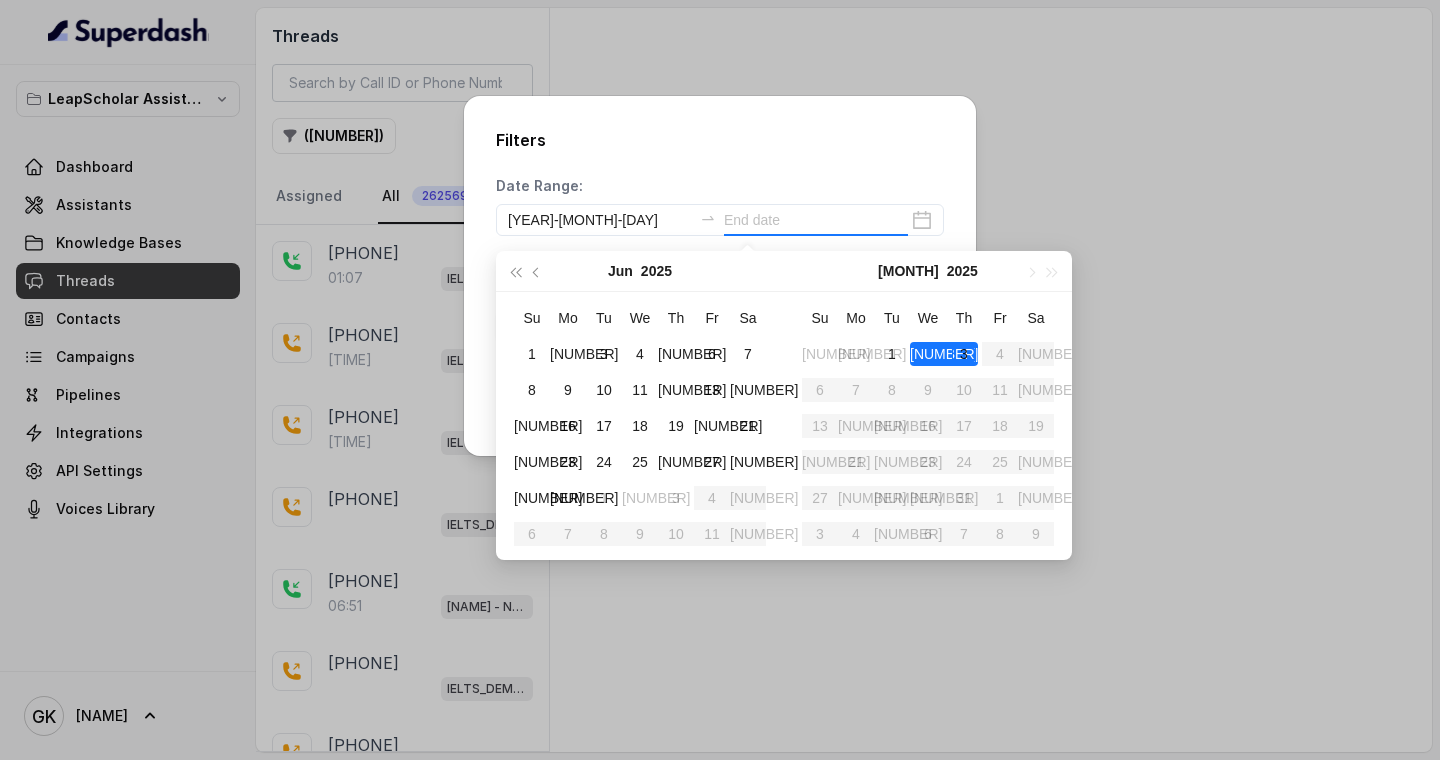 click on "[NUMBER]" at bounding box center [944, 354] 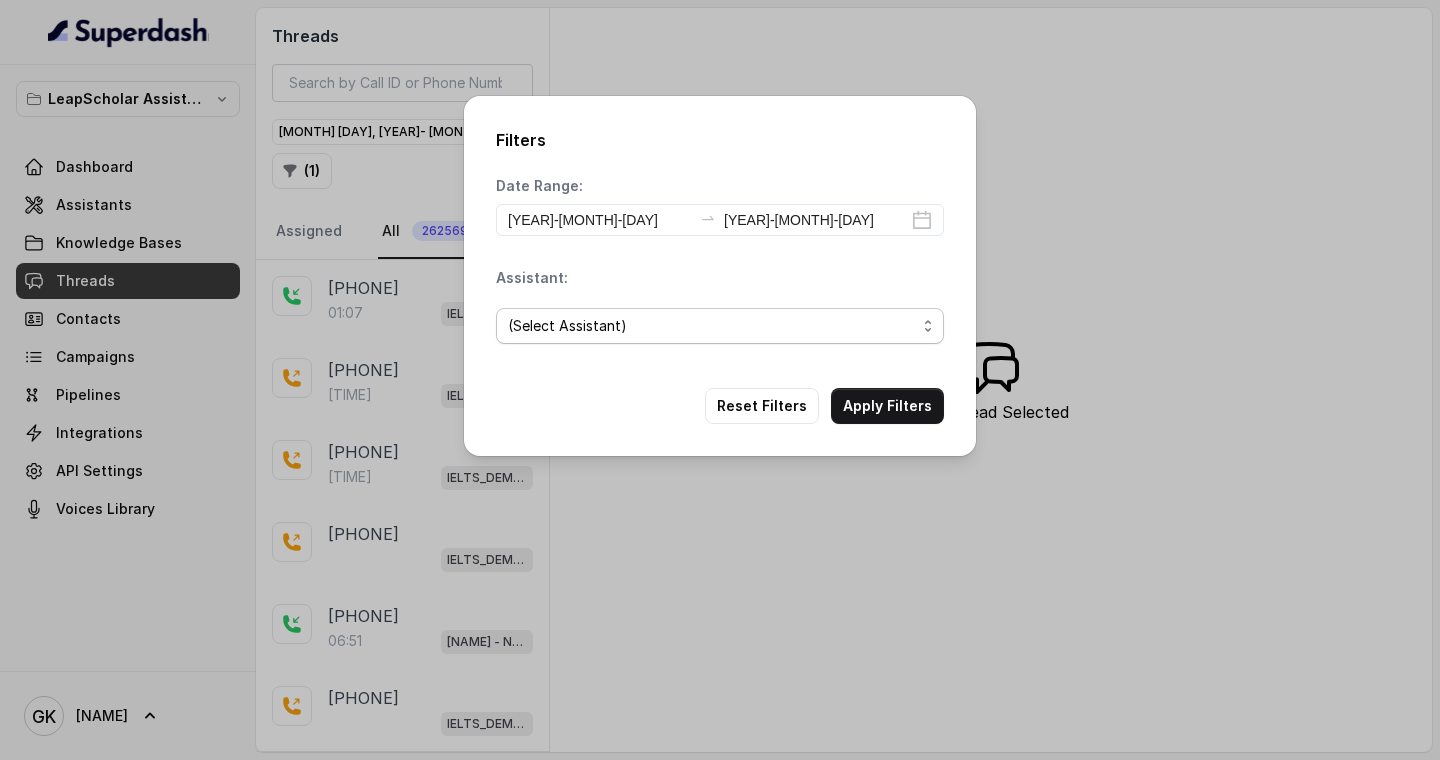 click on "(Select Assistant) OC-new approach Cohort 2 - IELTS Booked [FIRST] - Not Sure | PP [FIRST] - Not Sure | C2I Session AI Calling for Masterclass - #RK Cohort 4 - Qualified but Meeting not attended Cohort 9 - Future Intake IELTS Given Cohort 5 - Webinar Within 1 month Geebee-Test Cohort 10 - Future Intake Non-IELTS Cohort 11 - IELTS Demo Attended Cohort 14 - Generic Cohort 13 - IELTS Masterclass Attended Cohort 12 - IELTS Demo Not Attended AI-IELTS (Testing) [FIRST]- Exam booked [FIRST] - Exam Given  [FIRST] - Exam Not Yet Decided Deferral BoFu IELTS_DEMO_gk" at bounding box center [720, 326] 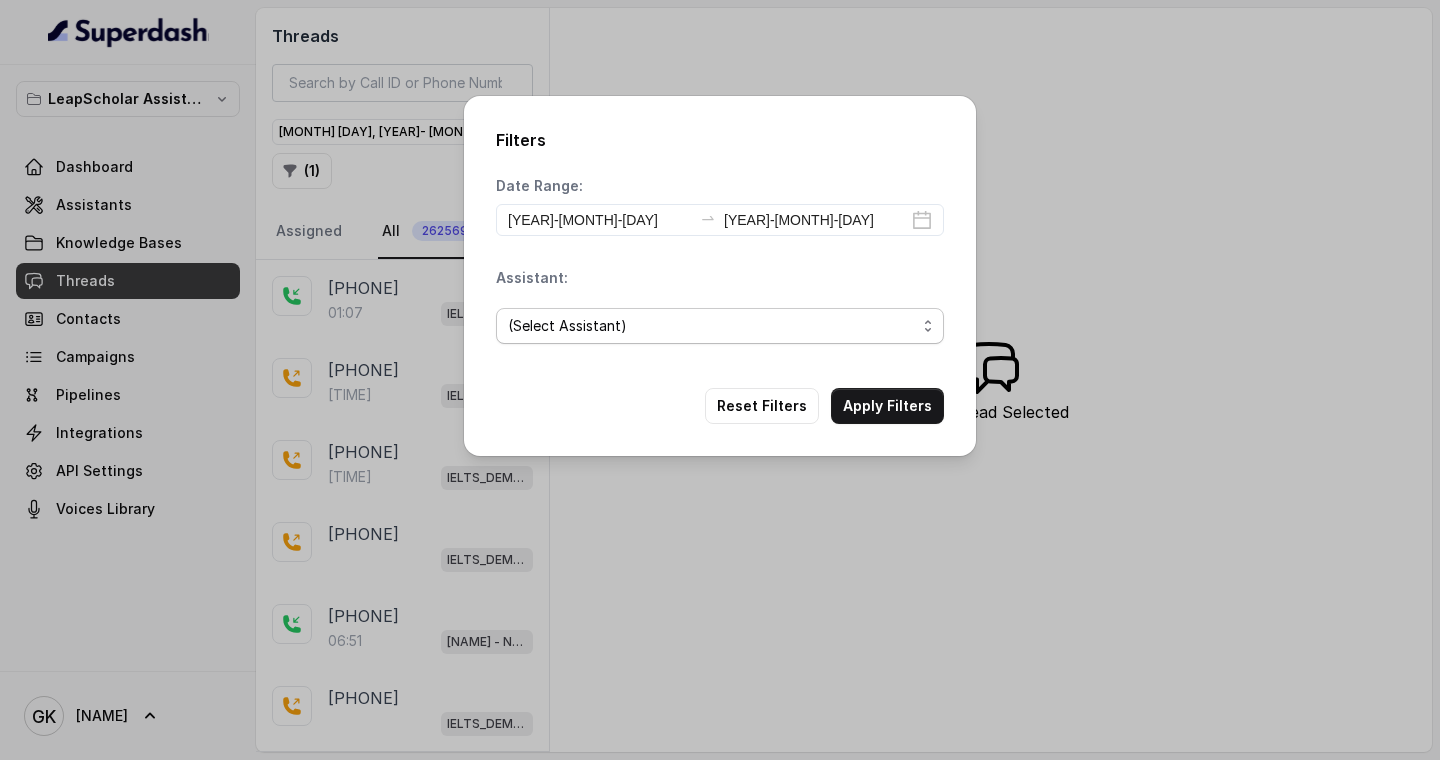 select on "68595ca65ae4414c83fb2851" 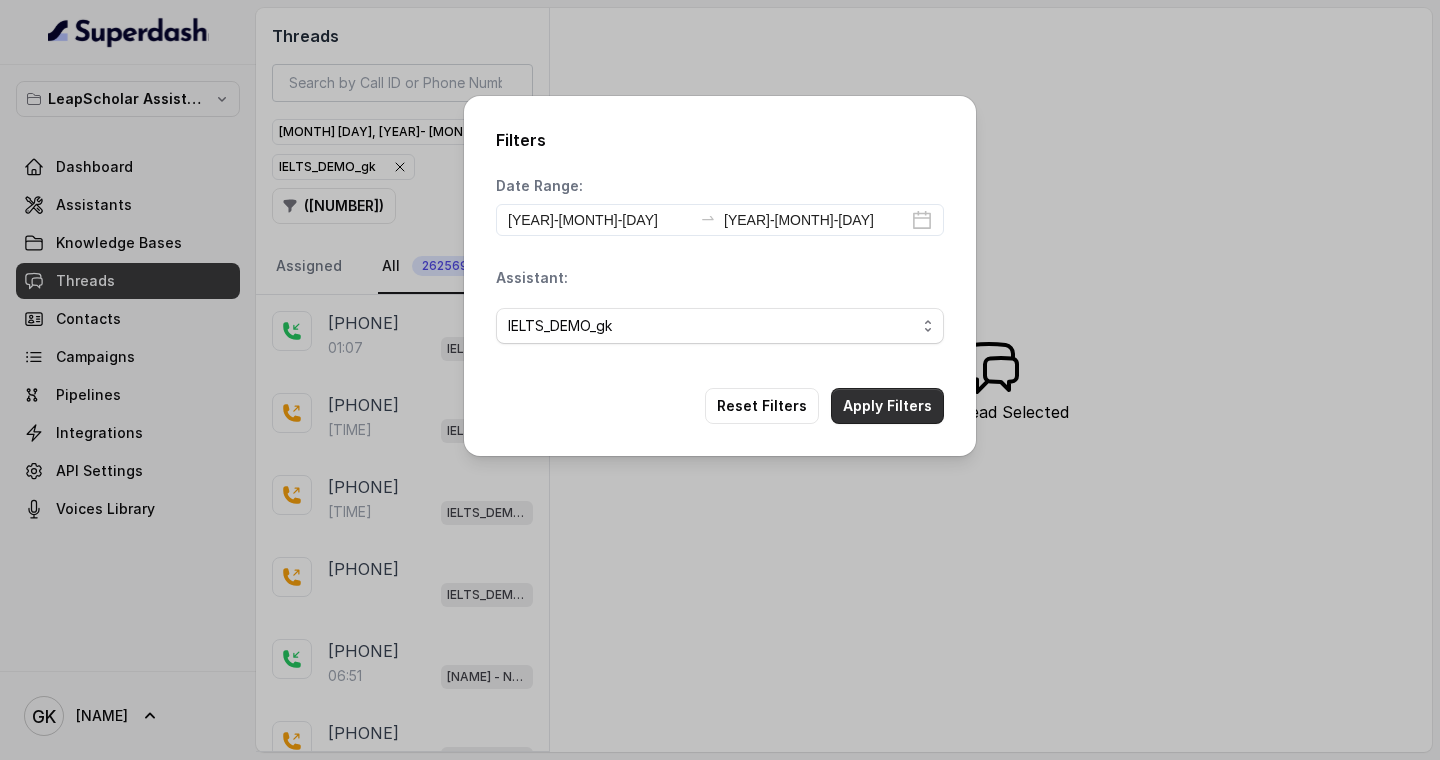 click on "Apply Filters" at bounding box center (887, 406) 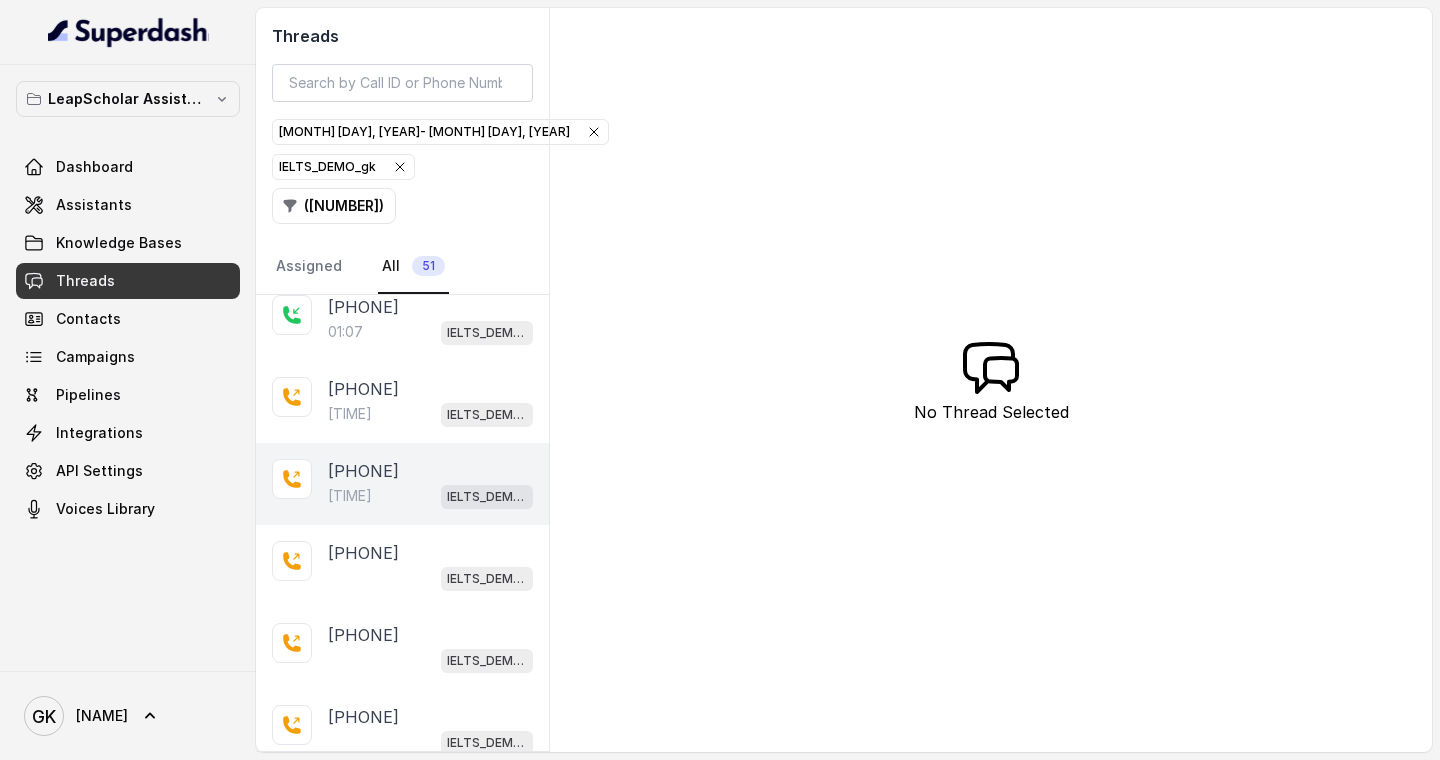 scroll, scrollTop: 18, scrollLeft: 0, axis: vertical 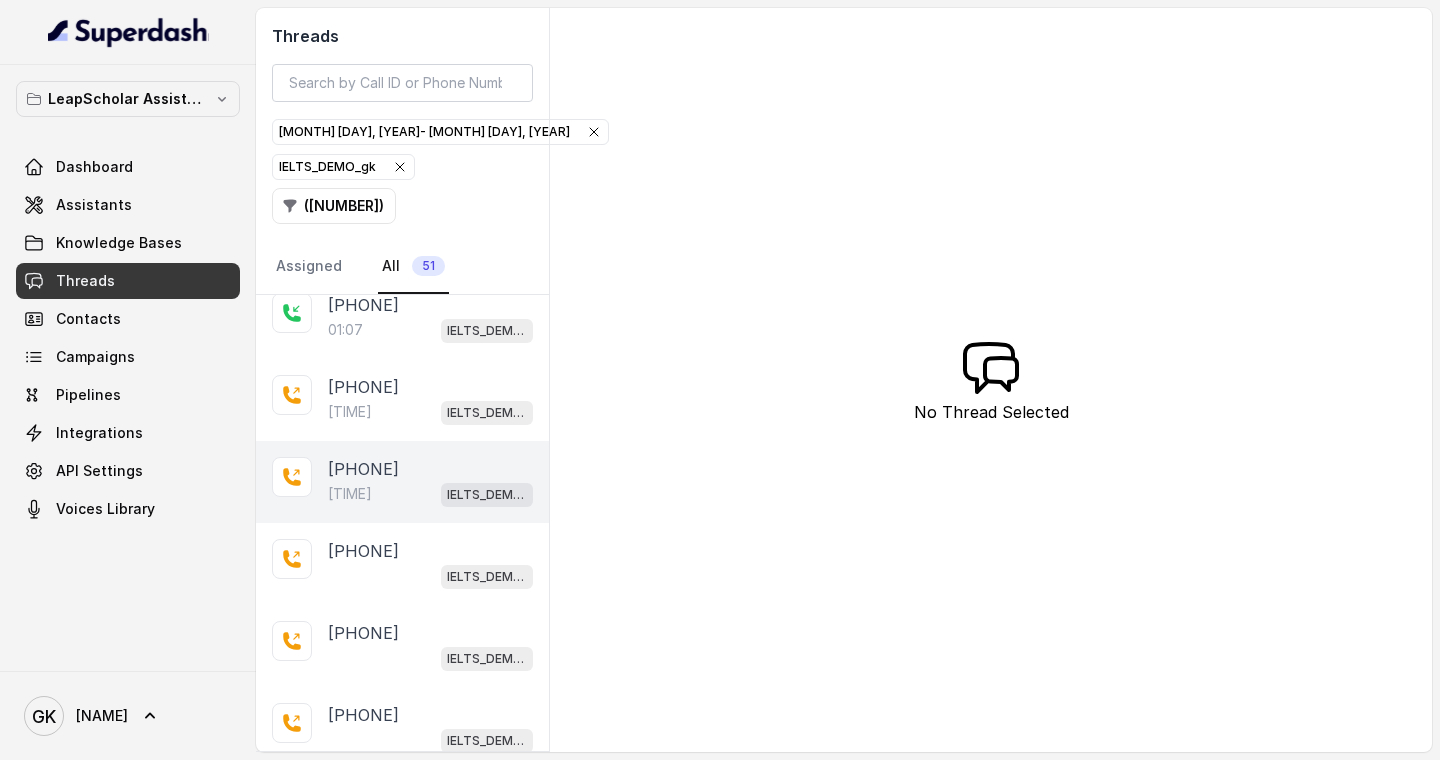 click on "[TIME] IELTS_DEMO_gk" at bounding box center (430, 494) 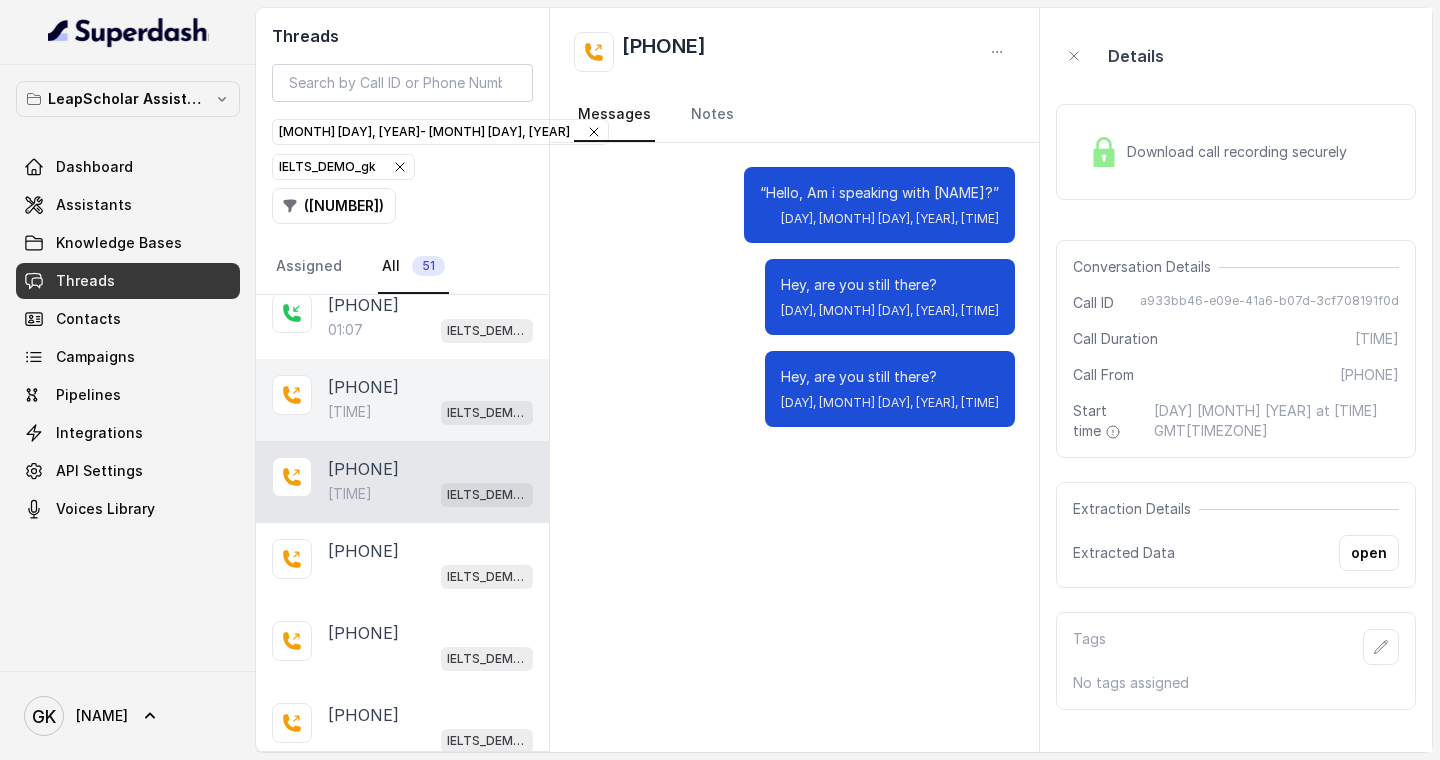 click on "[TIME] IELTS_DEMO_gk" at bounding box center [430, 412] 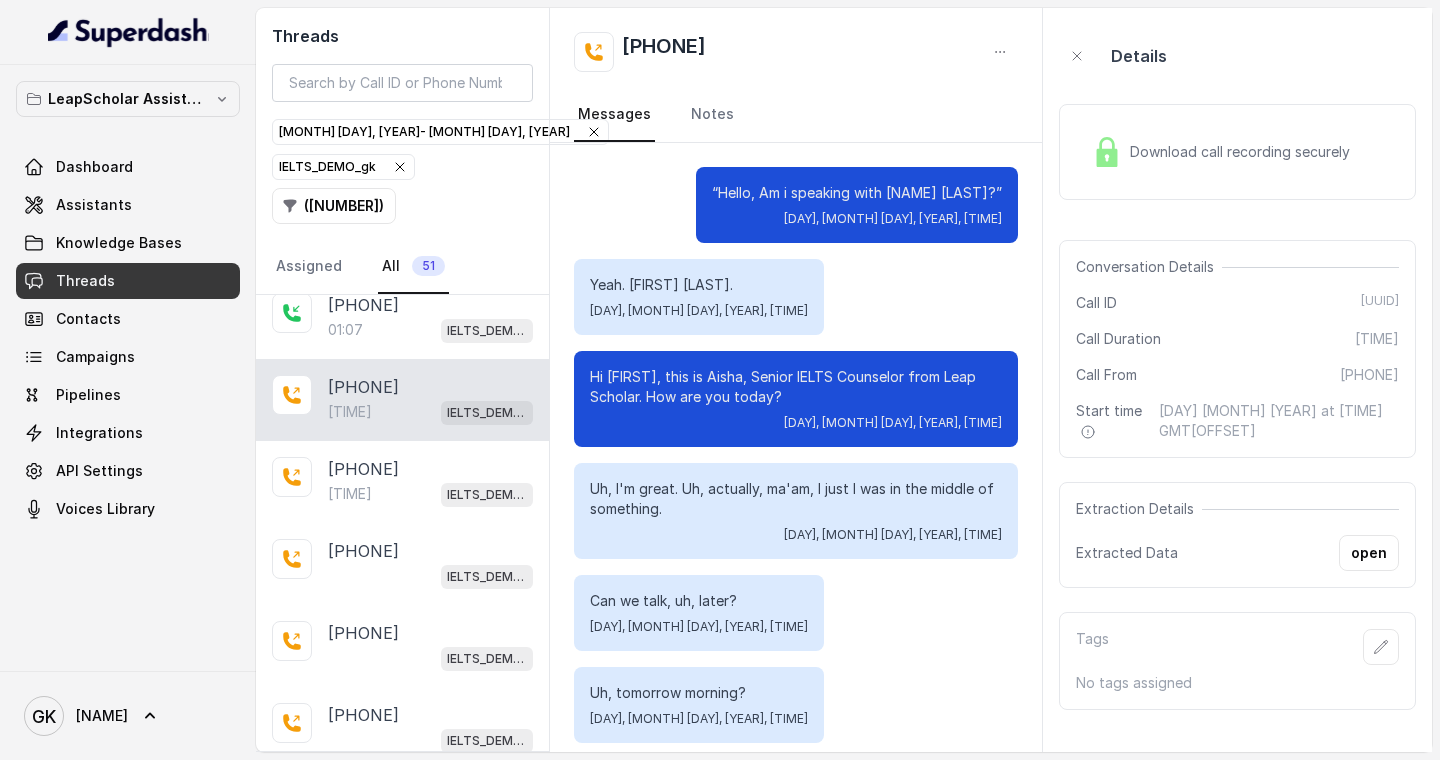 scroll, scrollTop: 1859, scrollLeft: 0, axis: vertical 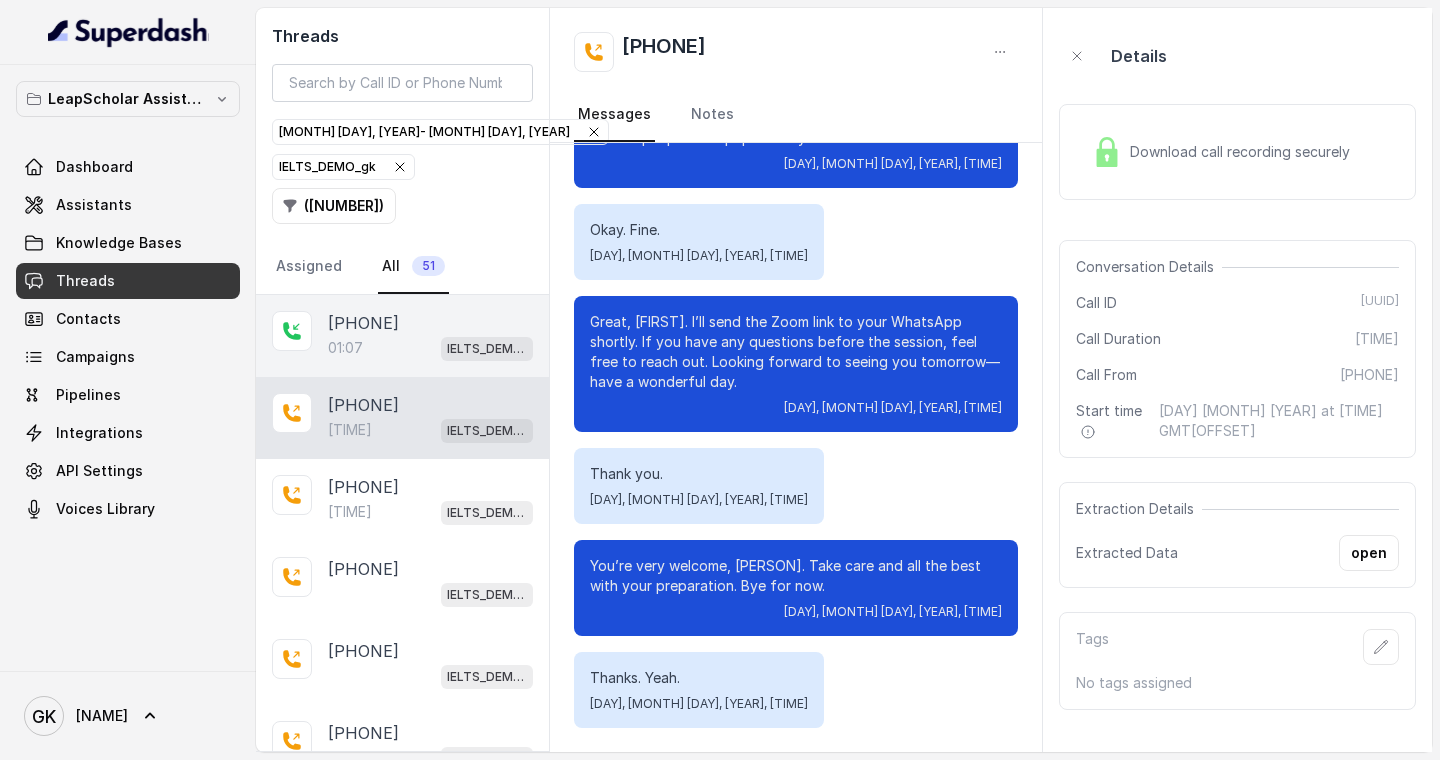 click on "[TIME] IELTS_DEMO_gk" at bounding box center (430, 348) 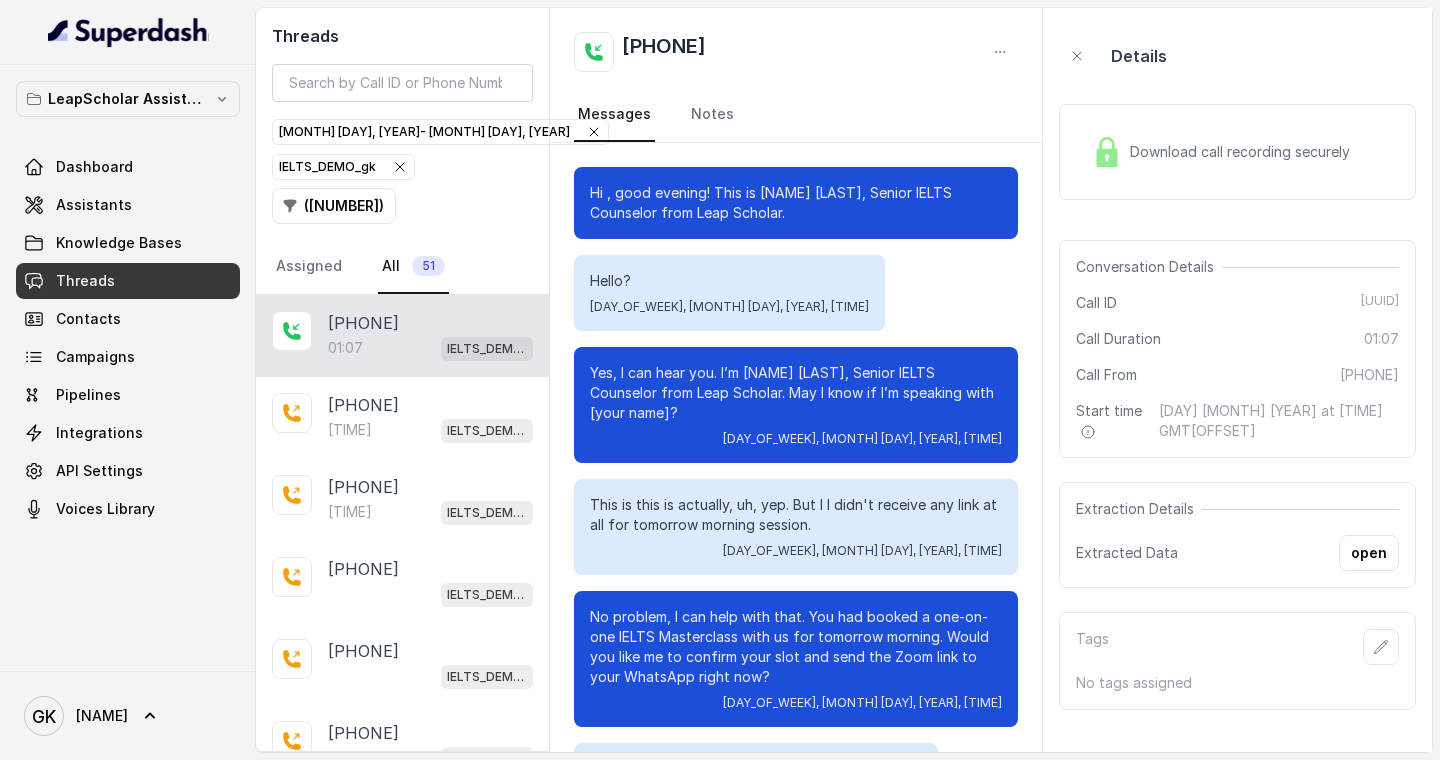scroll, scrollTop: 579, scrollLeft: 0, axis: vertical 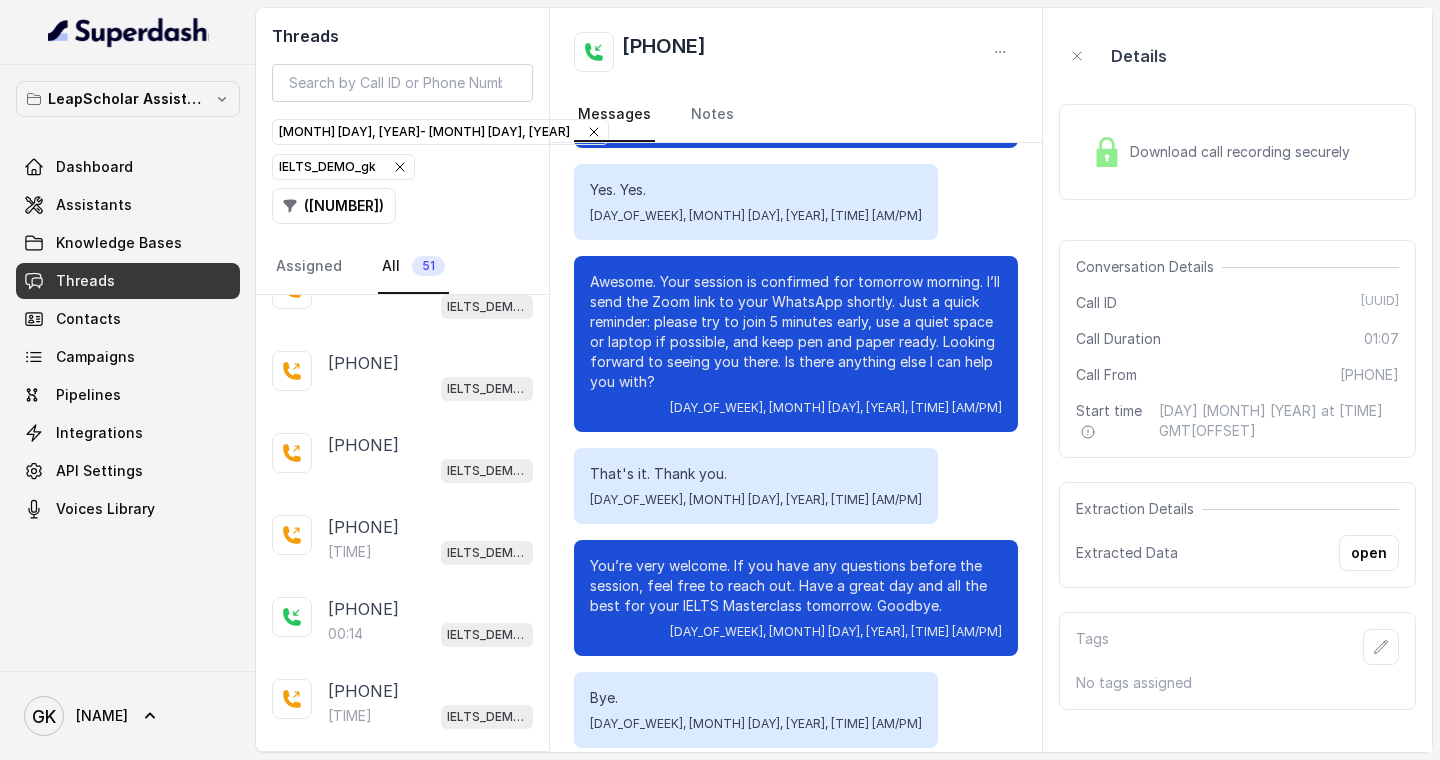 click on "[PHONE] [TIME] IELTS_DEMO_gk" at bounding box center (402, 540) 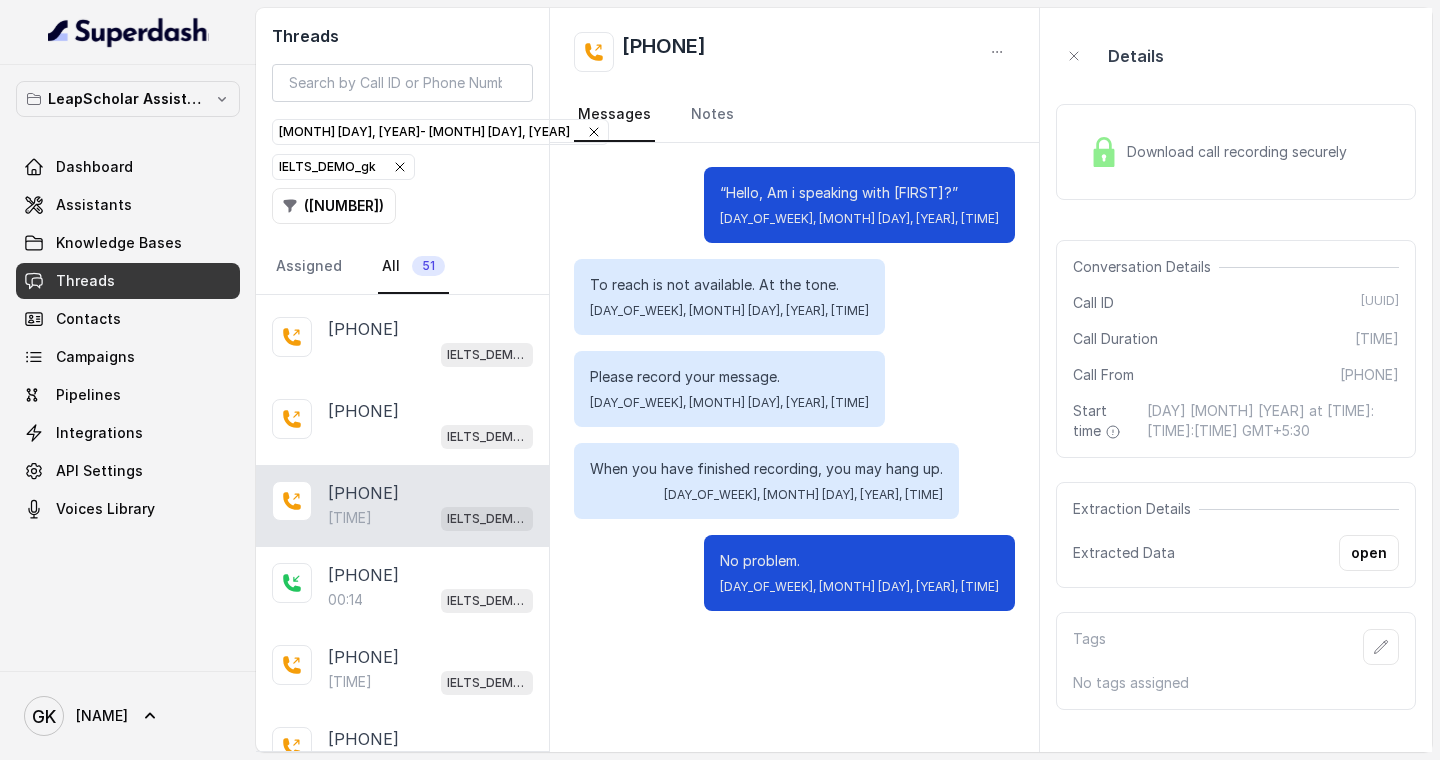scroll, scrollTop: 488, scrollLeft: 0, axis: vertical 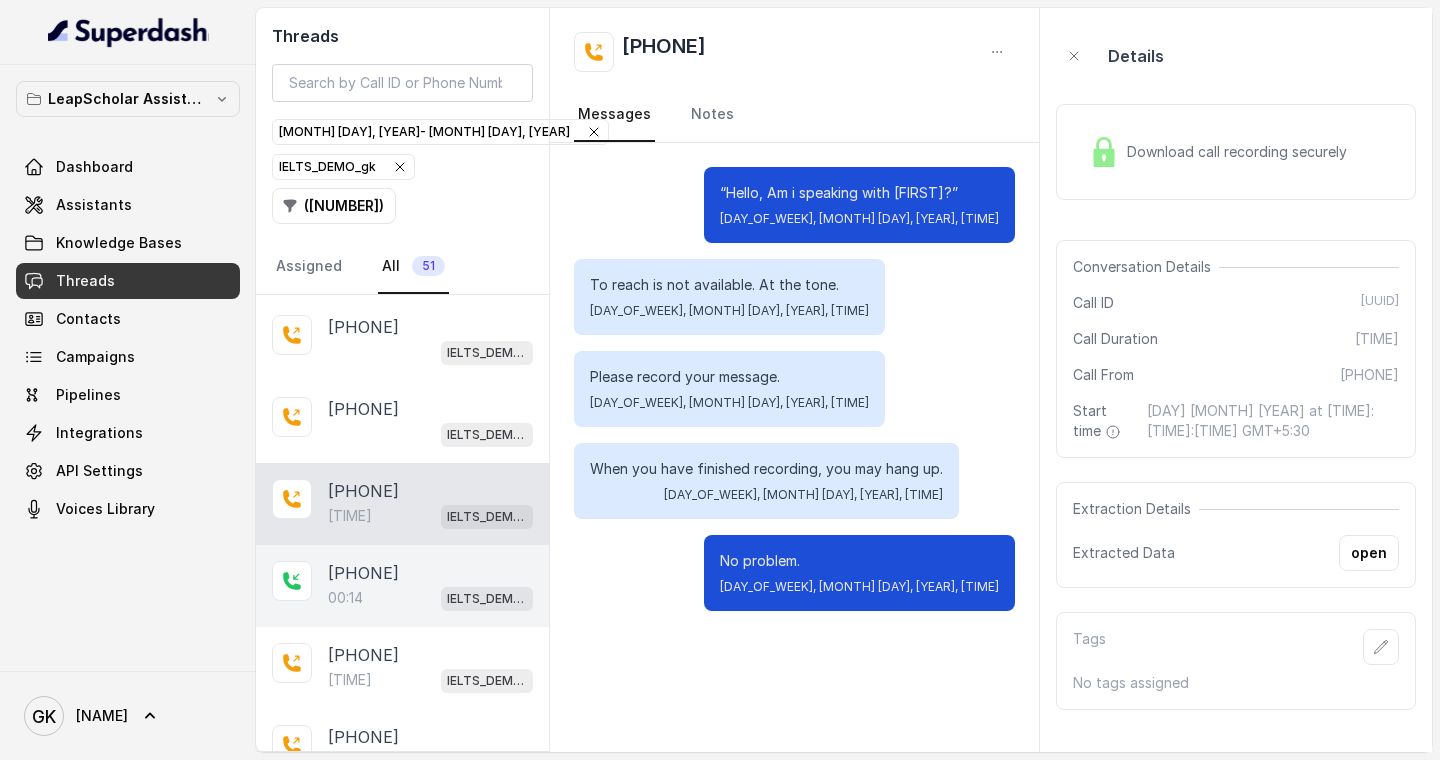 click on "[PHONE]" at bounding box center (363, 573) 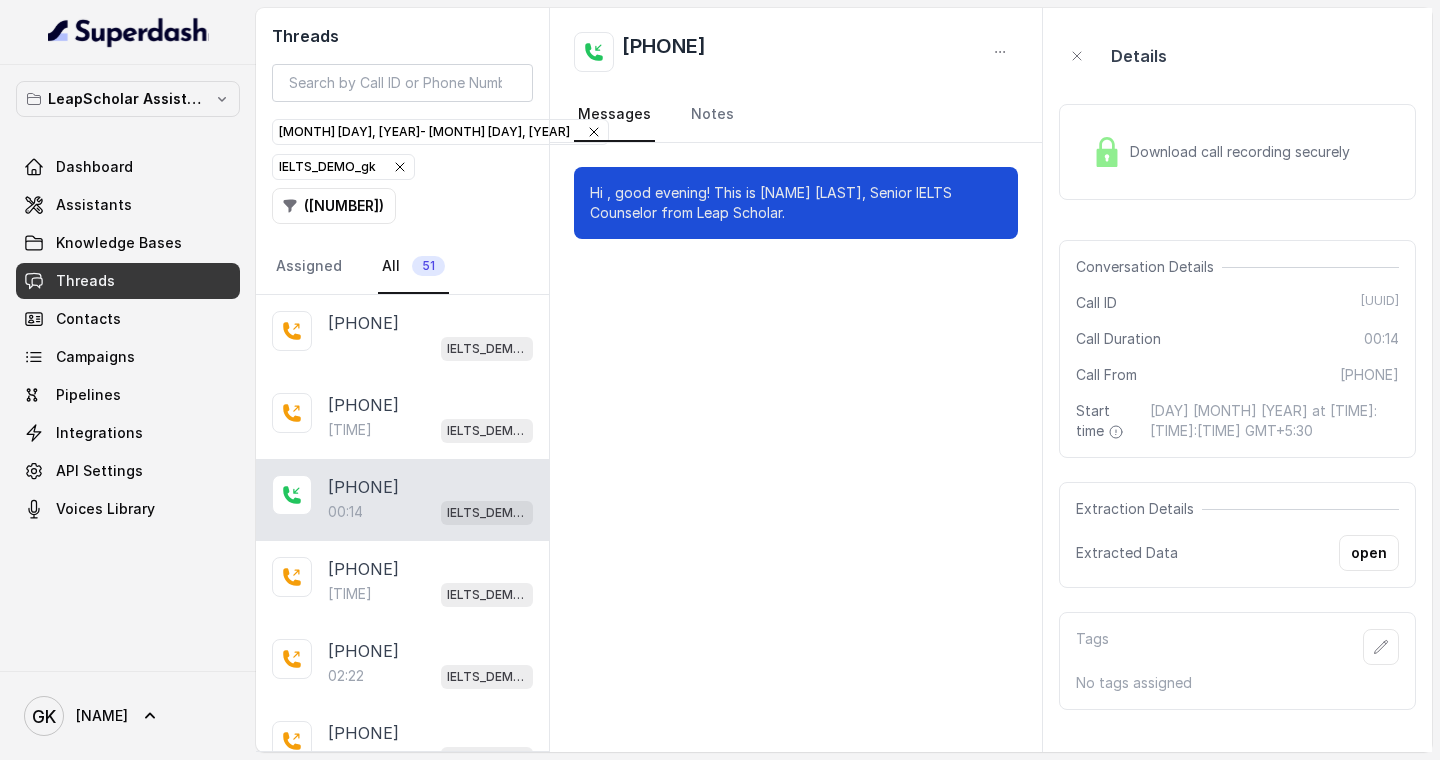 scroll, scrollTop: 580, scrollLeft: 0, axis: vertical 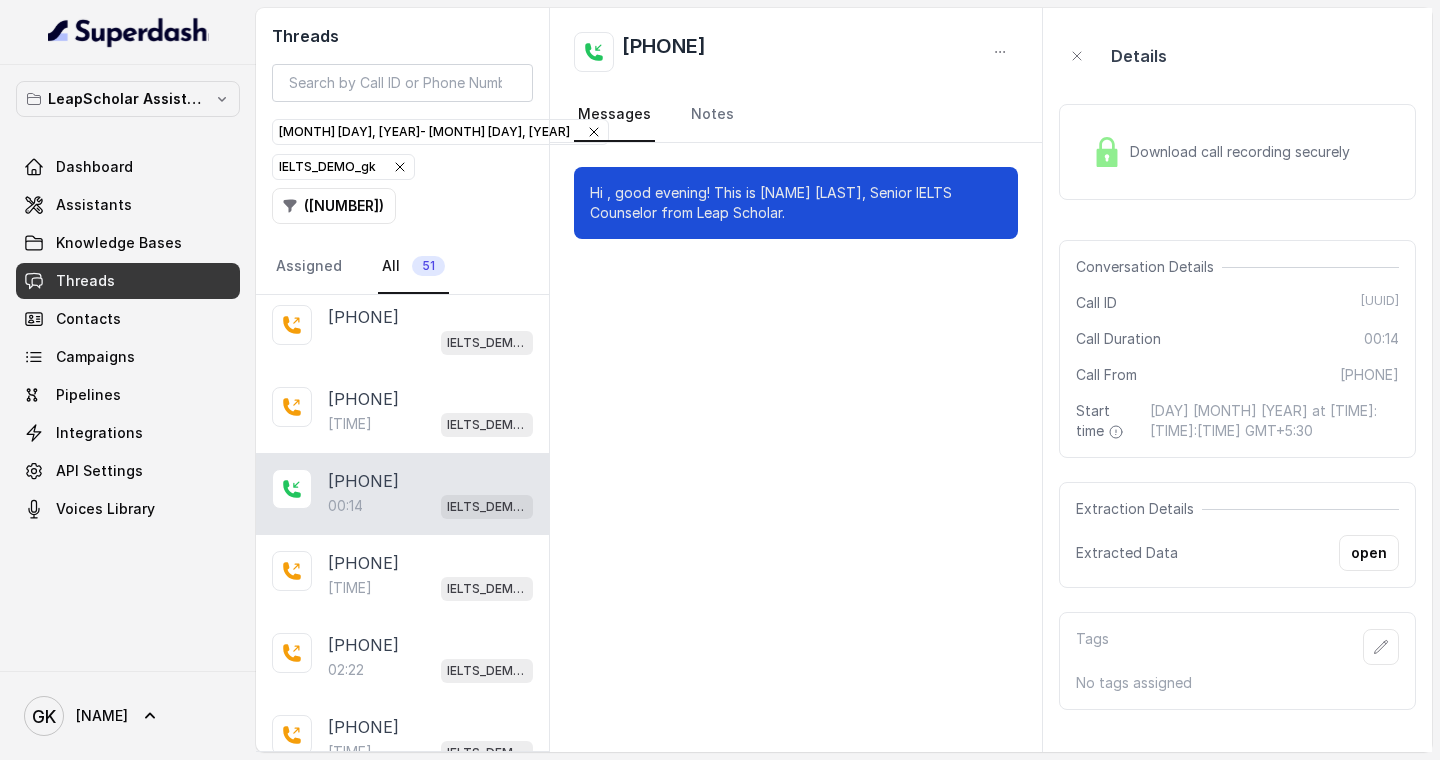 click on "IELTS_DEMO_gk" at bounding box center (487, 589) 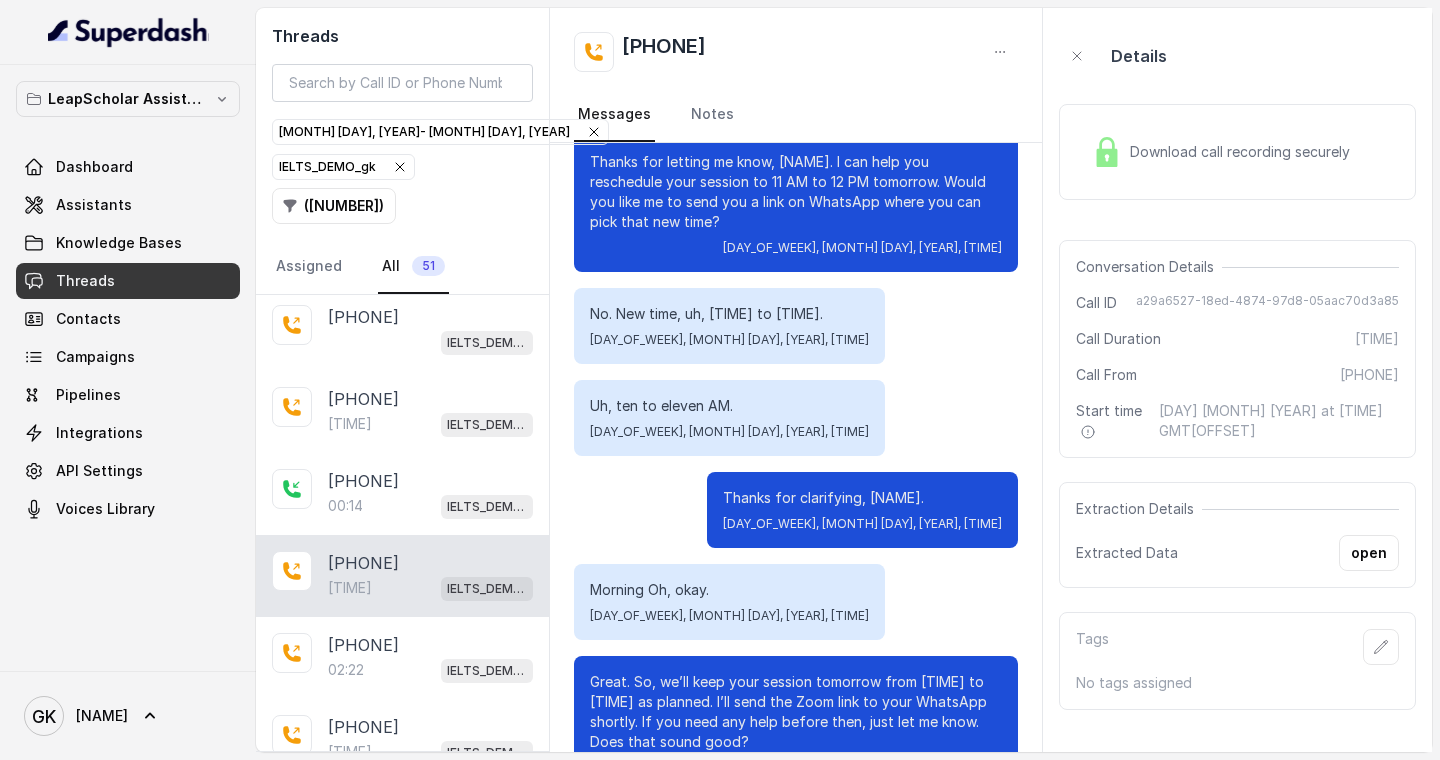 scroll, scrollTop: 3726, scrollLeft: 0, axis: vertical 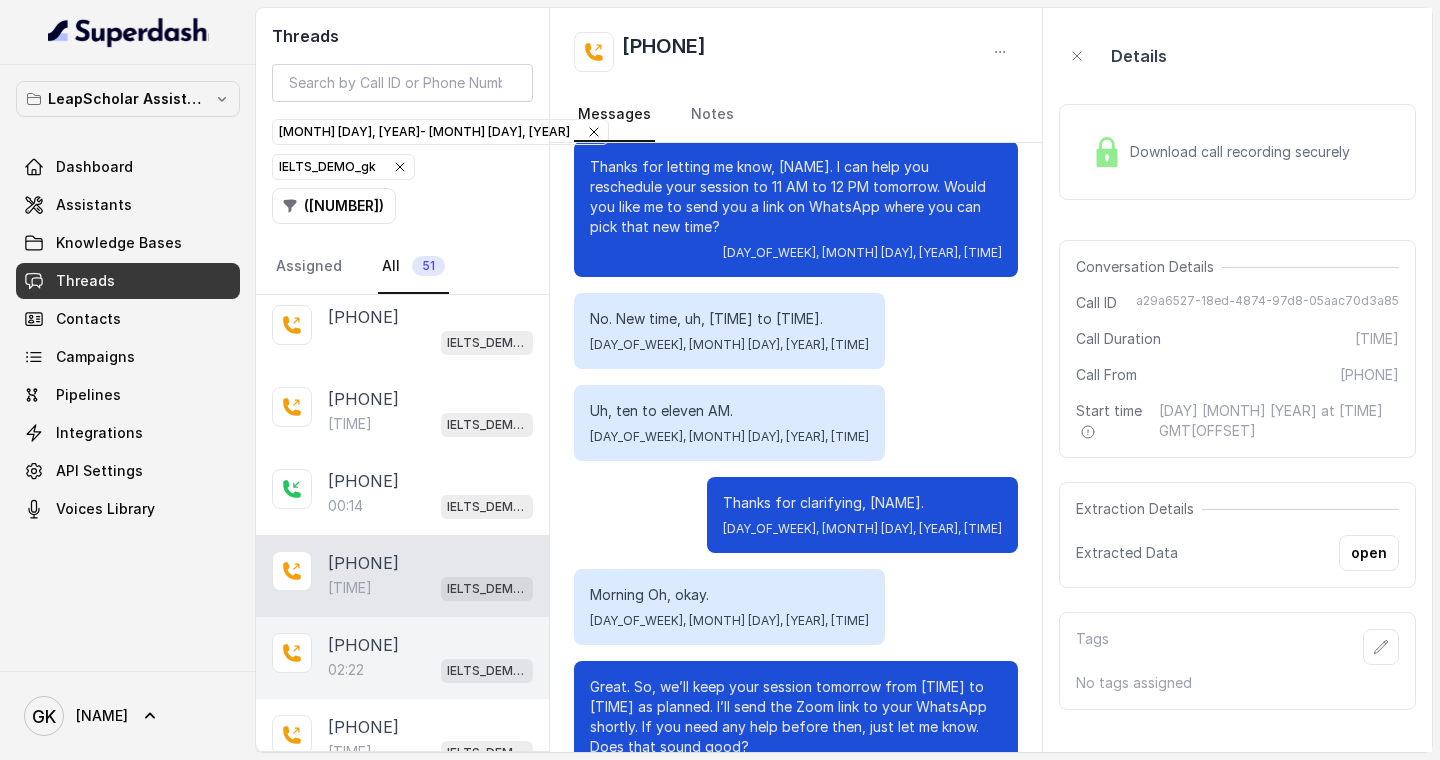 click on "[PHONE]" at bounding box center (363, 645) 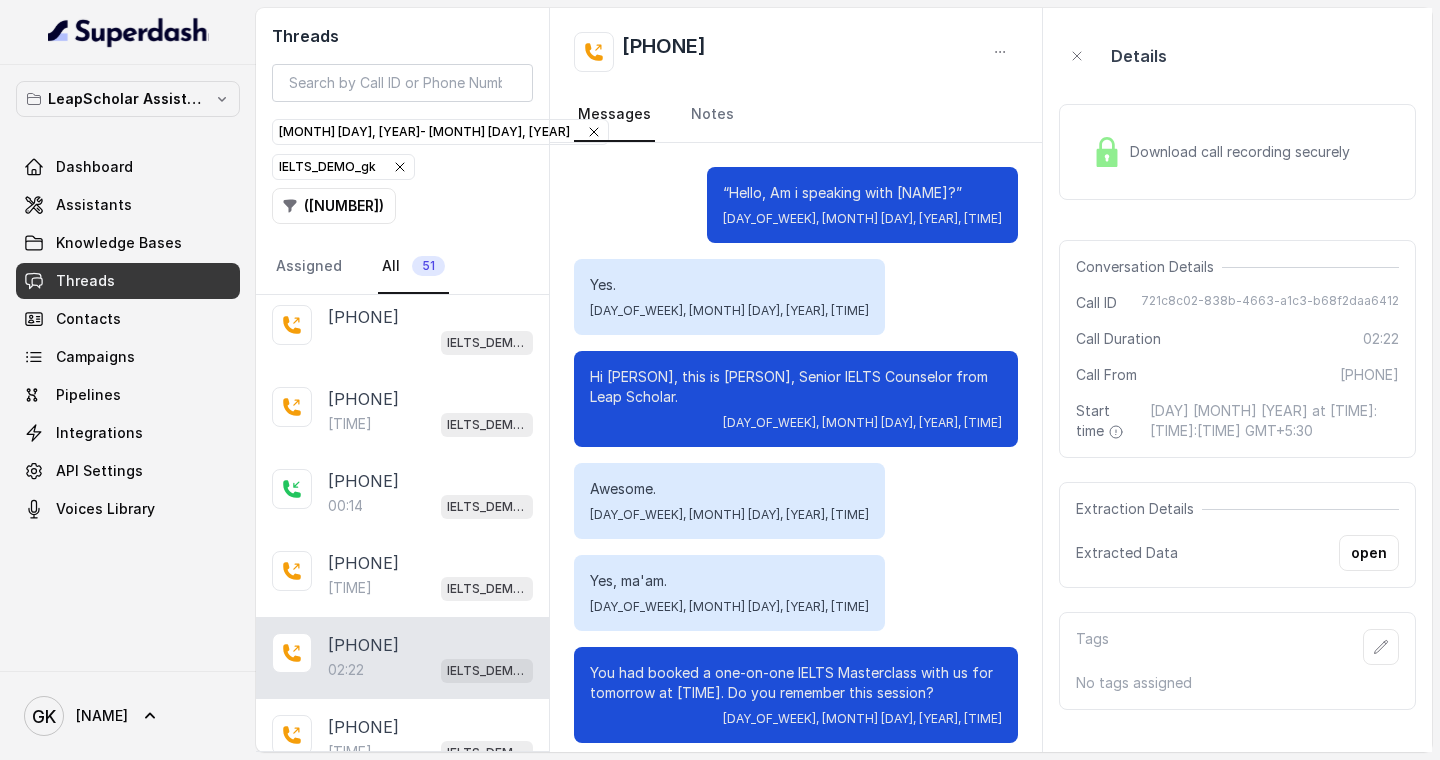 scroll, scrollTop: 3491, scrollLeft: 0, axis: vertical 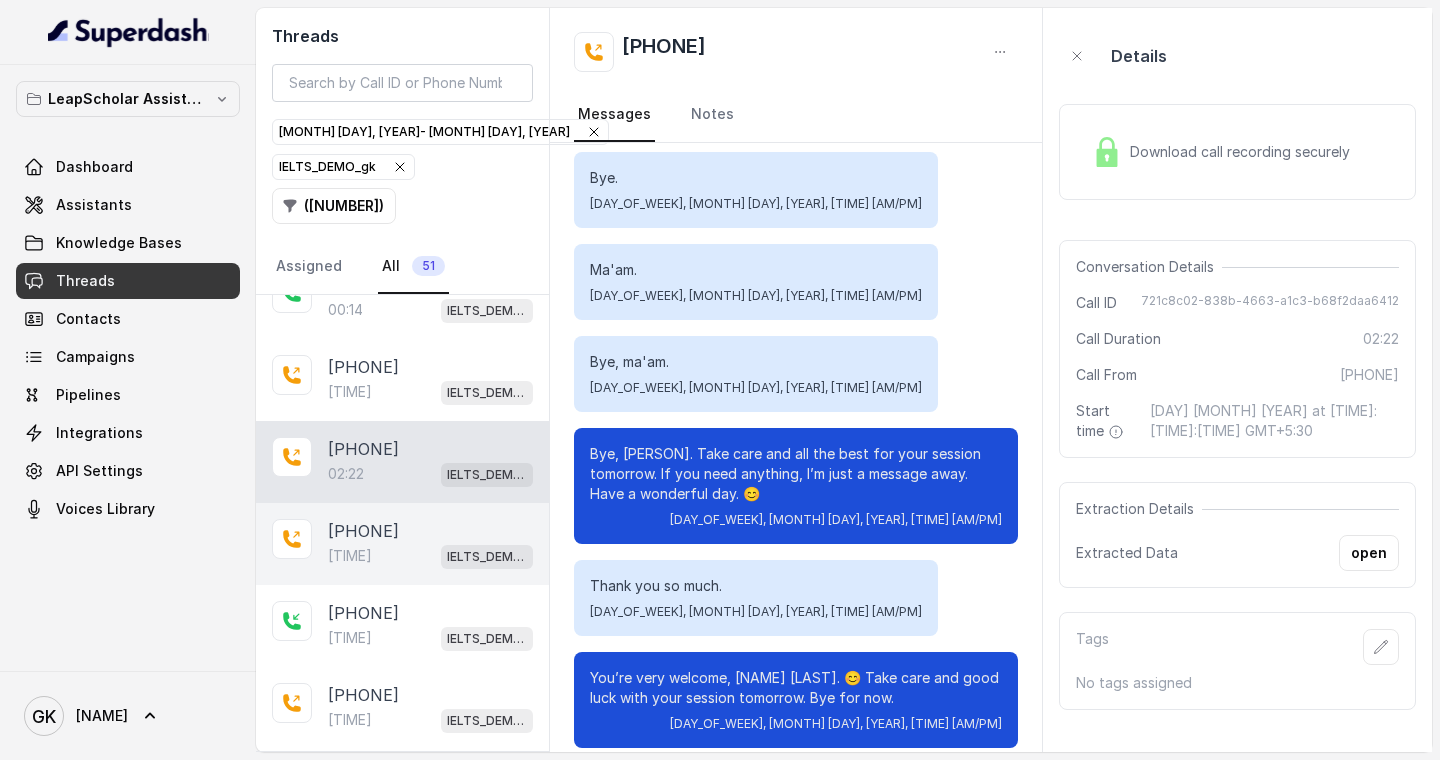 click on "[PHONE] [TIME] IELTS_DEMO_gk" at bounding box center [402, 544] 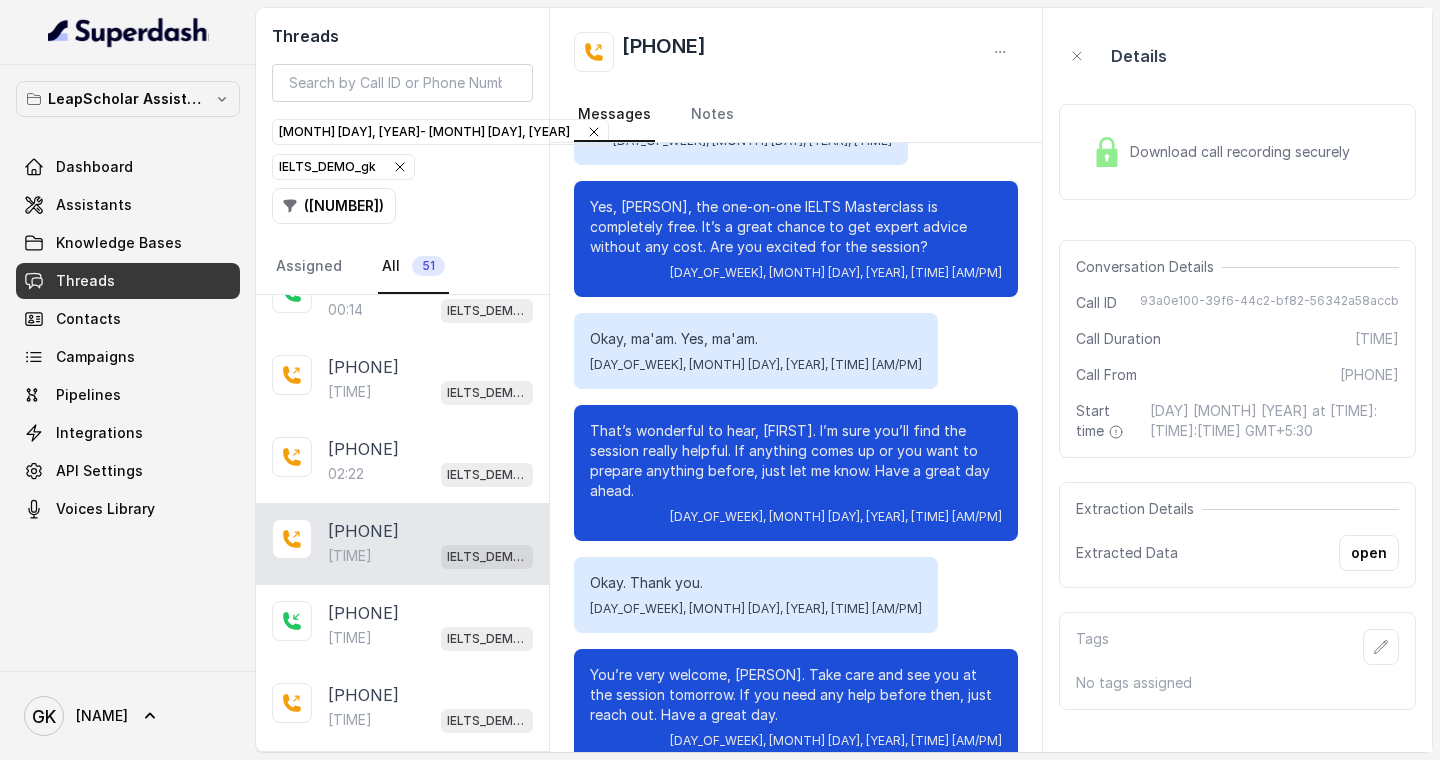 scroll, scrollTop: 1796, scrollLeft: 0, axis: vertical 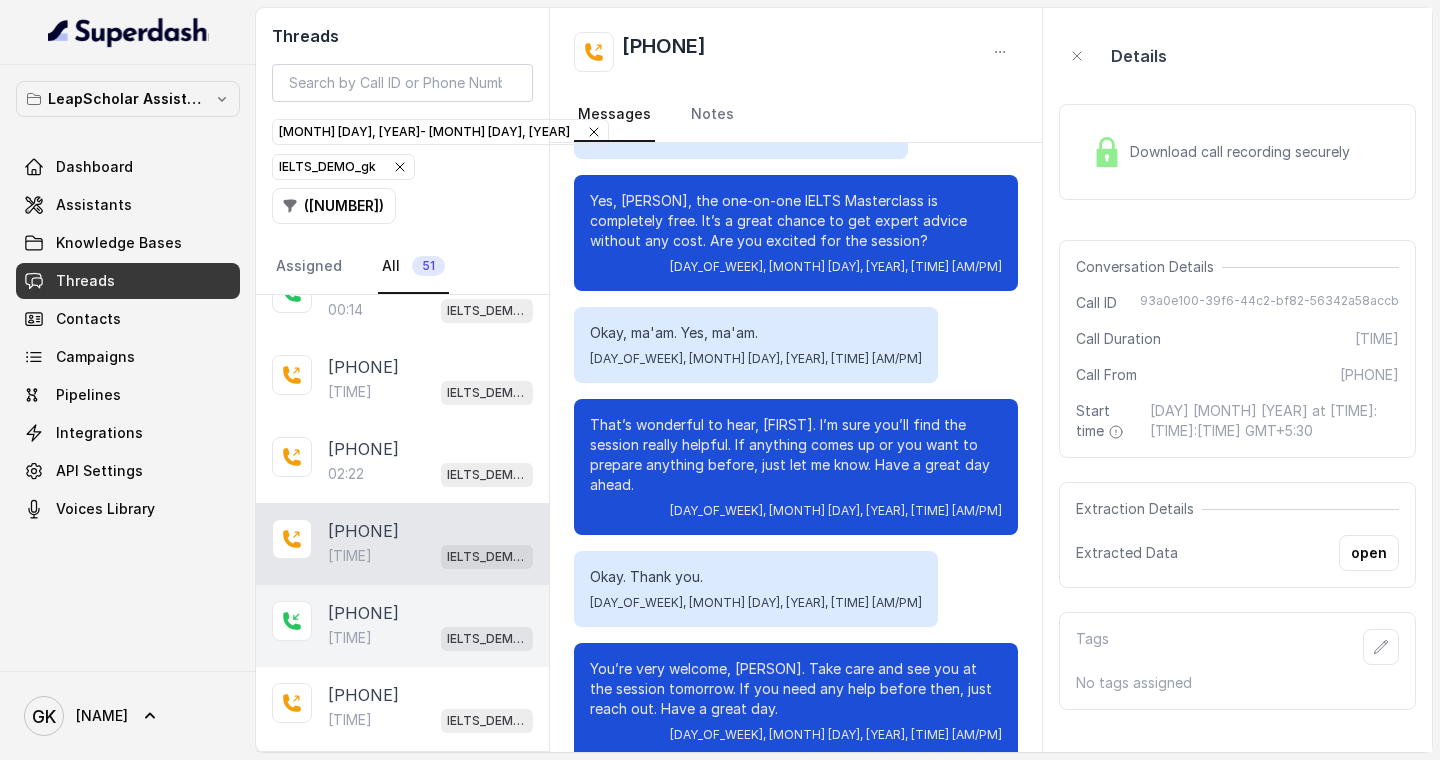 click on "[PHONE]" at bounding box center [363, 613] 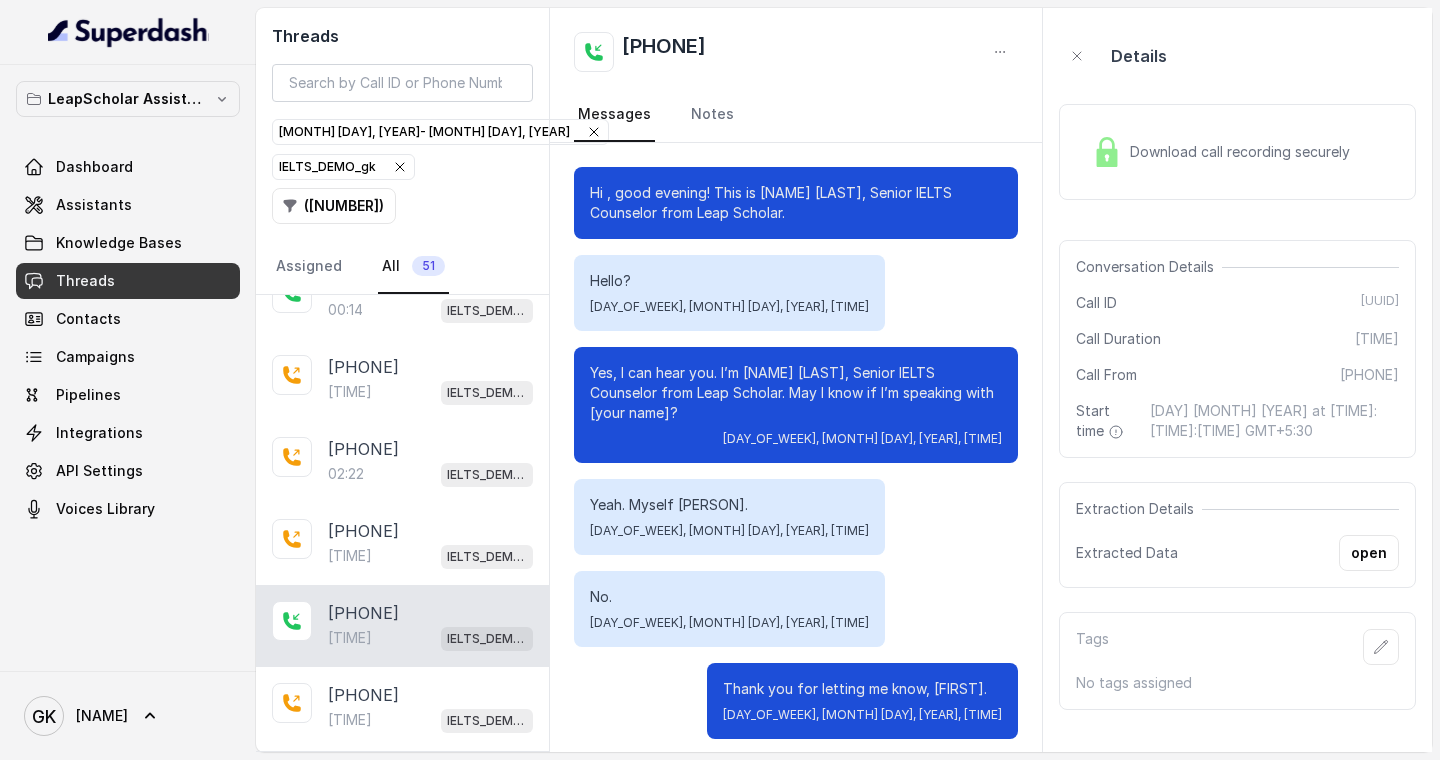 scroll, scrollTop: 1691, scrollLeft: 0, axis: vertical 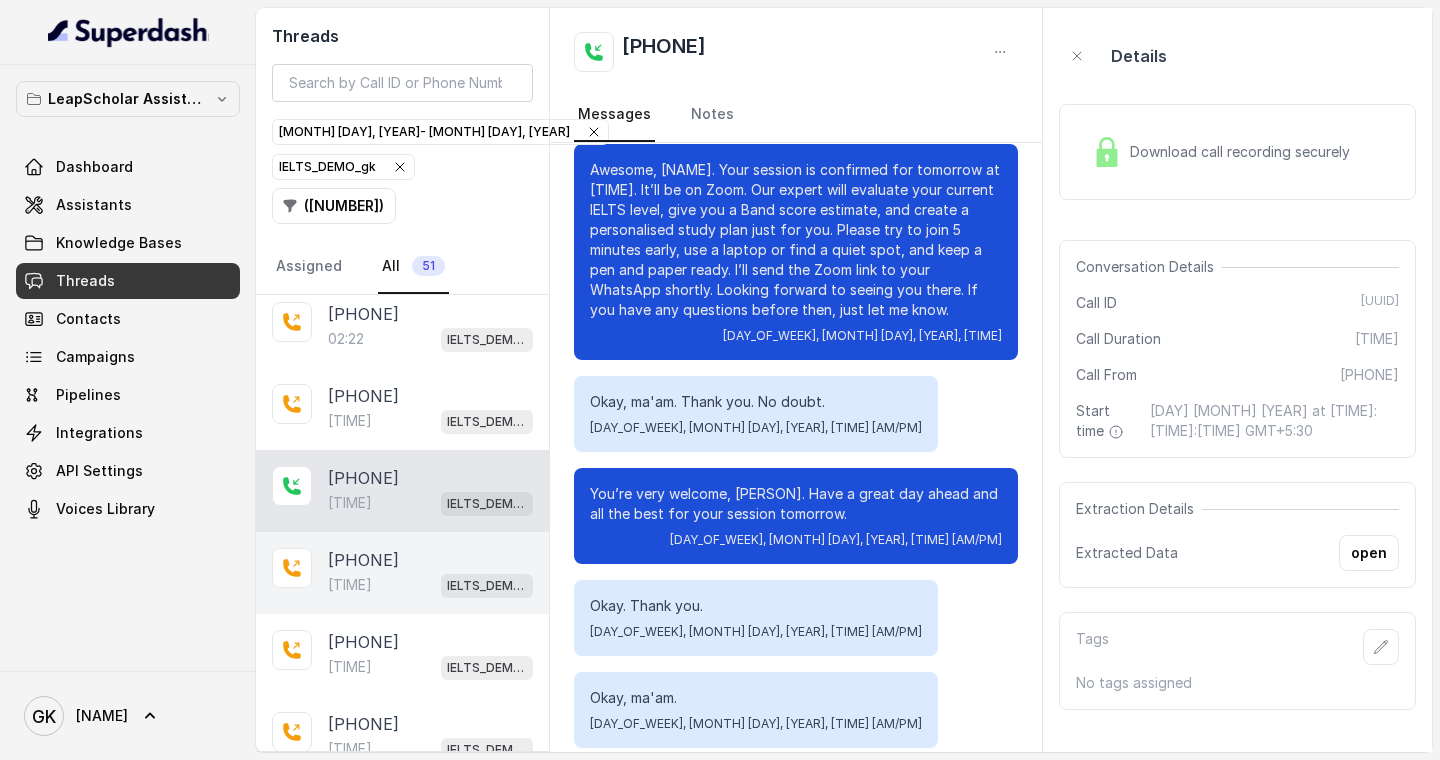 click on "[PHONE] [TIME] IELTS_DEMO_gk" at bounding box center (402, 573) 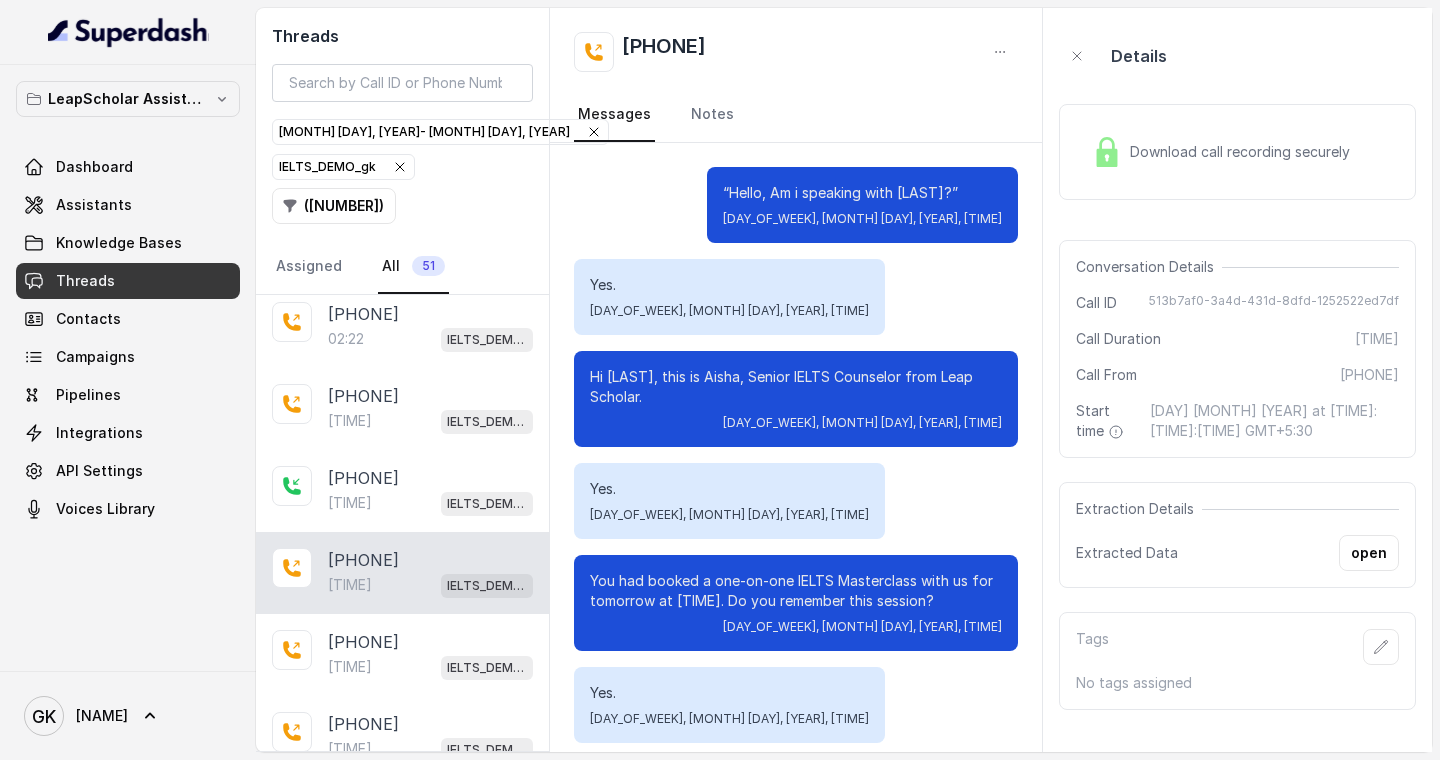 scroll, scrollTop: 1851, scrollLeft: 0, axis: vertical 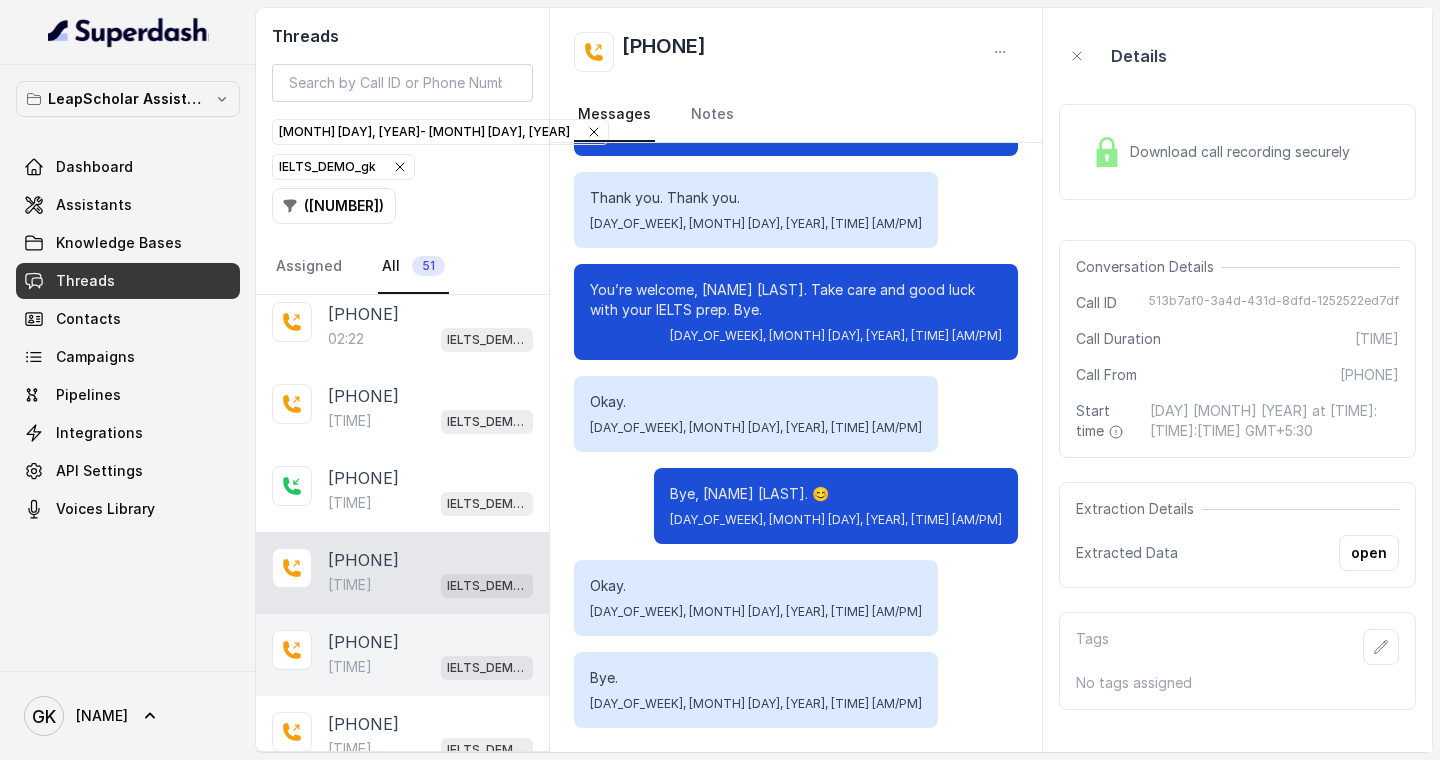 click on "[PHONE]" at bounding box center [363, 642] 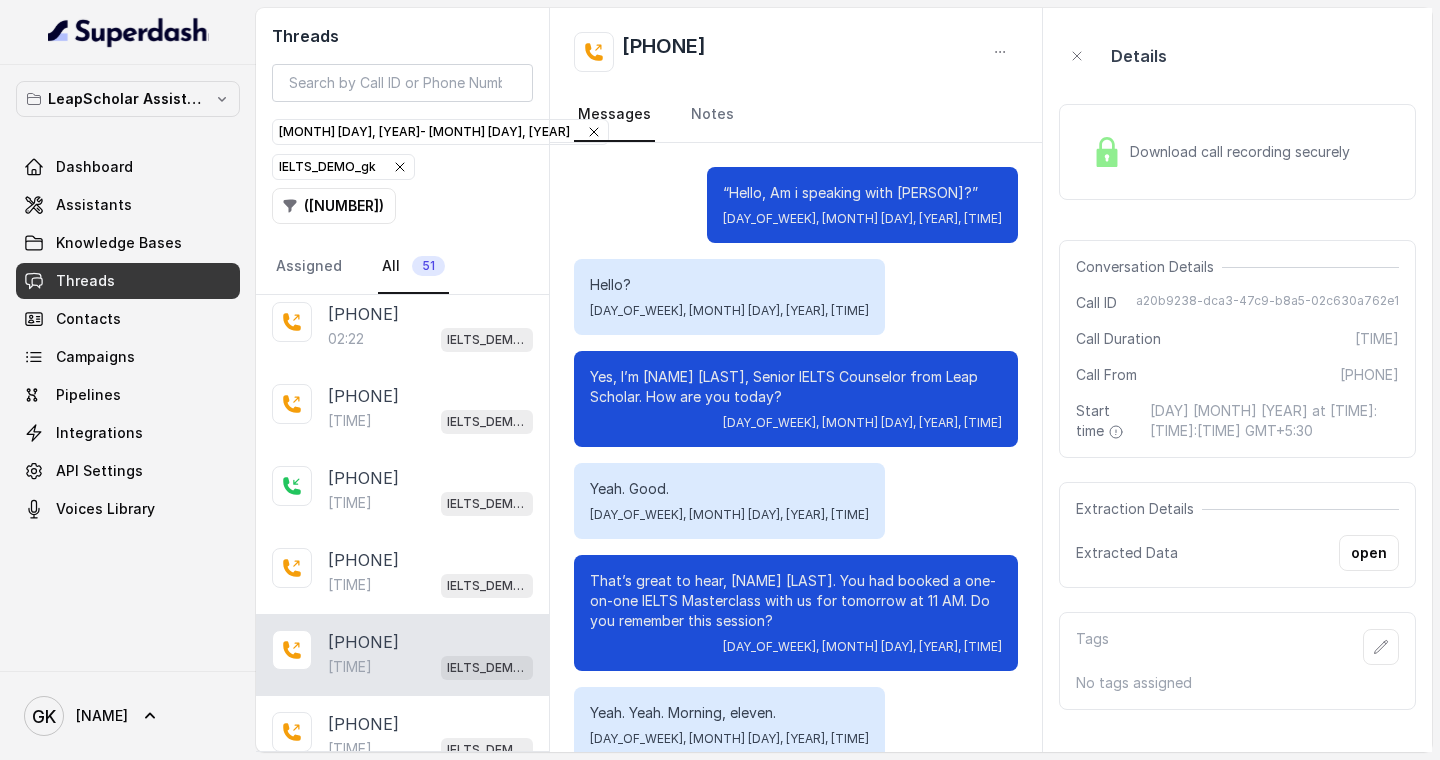 scroll, scrollTop: 999, scrollLeft: 0, axis: vertical 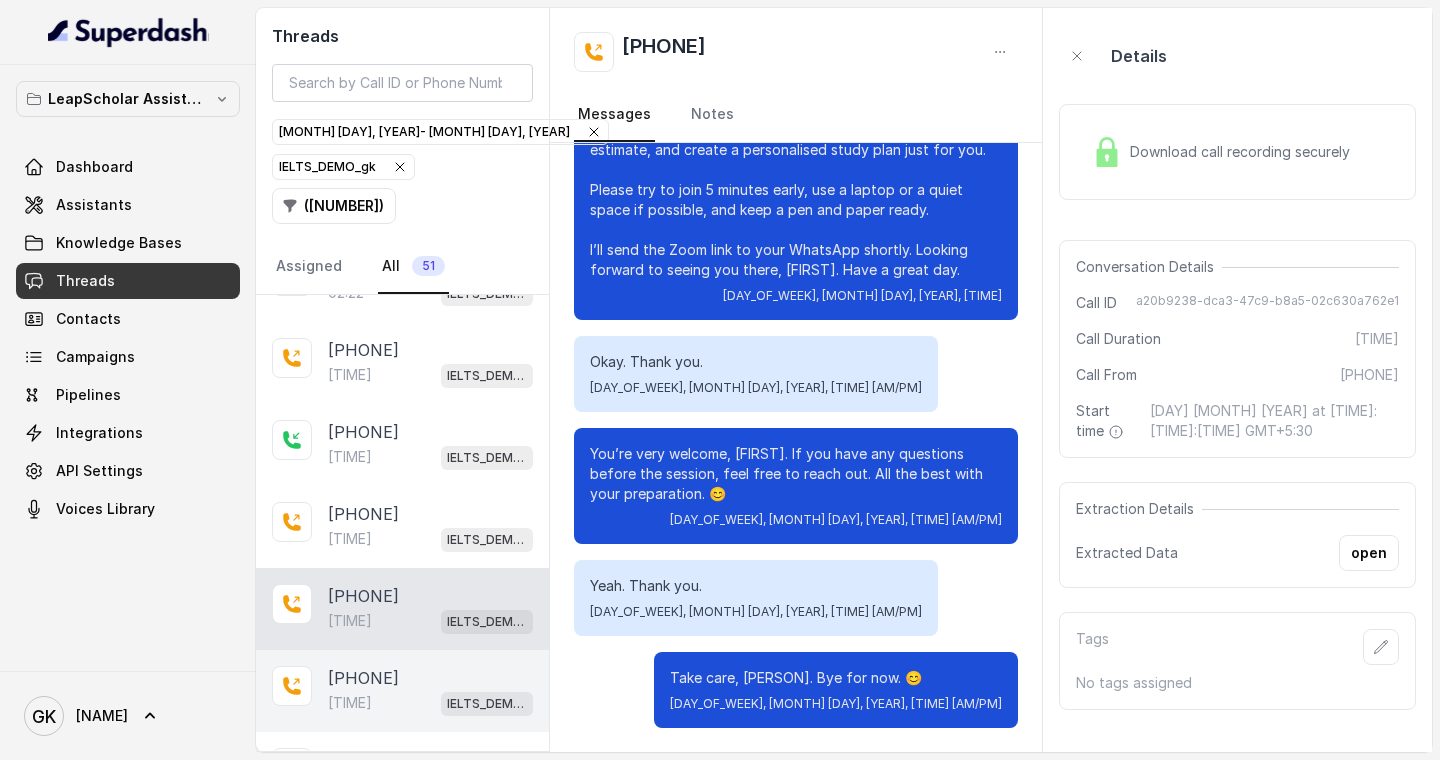 click on "[PHONE]" at bounding box center (363, 678) 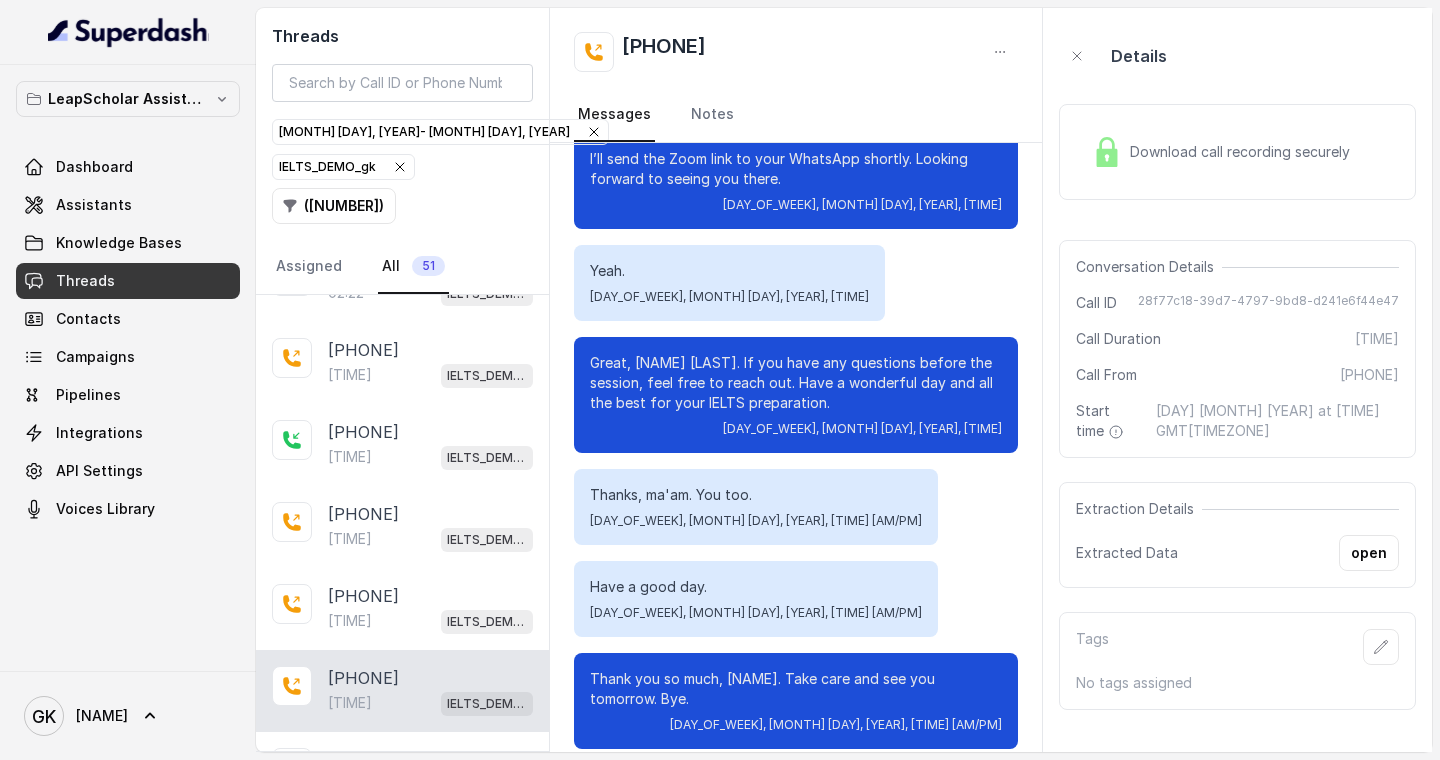 scroll, scrollTop: 1111, scrollLeft: 0, axis: vertical 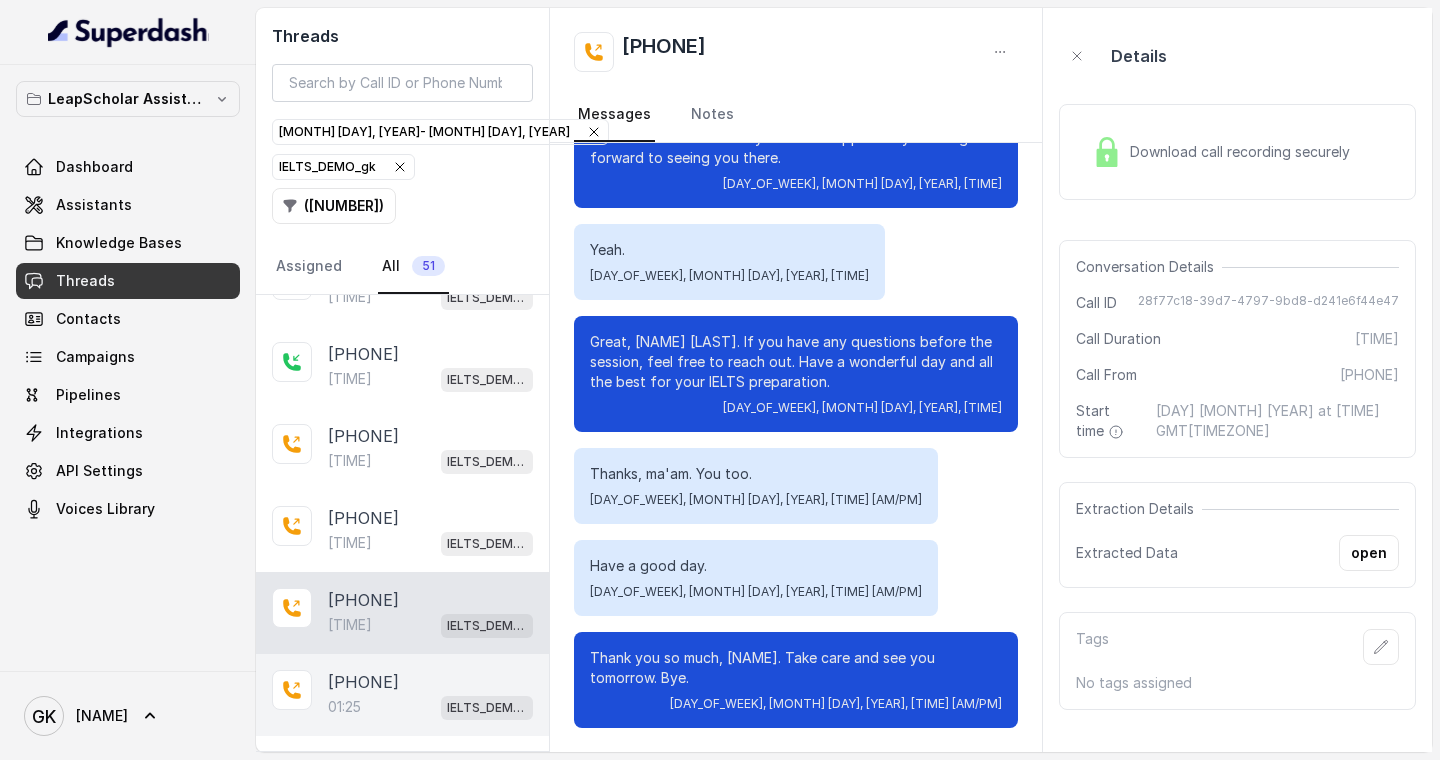 click on "[PHONE]" at bounding box center [363, 682] 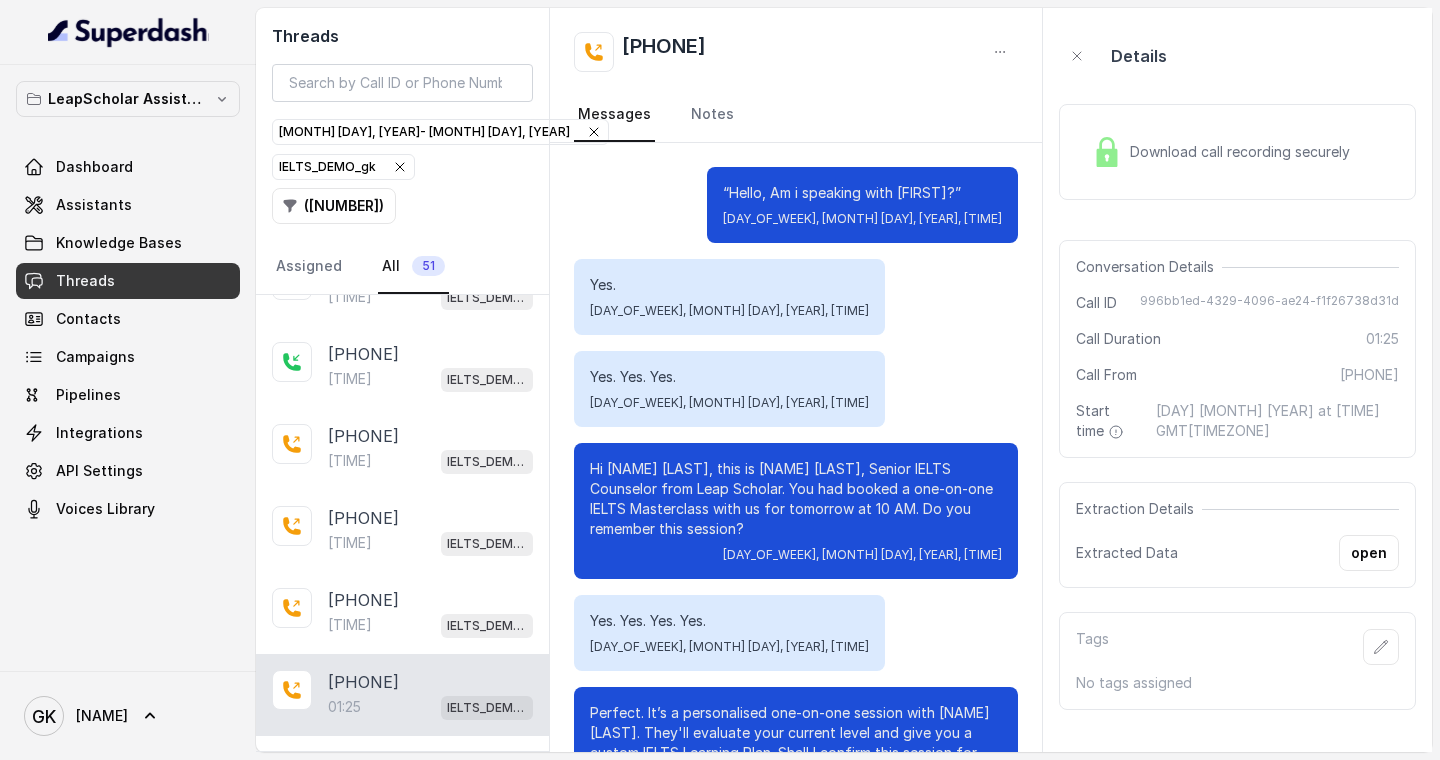 scroll, scrollTop: 787, scrollLeft: 0, axis: vertical 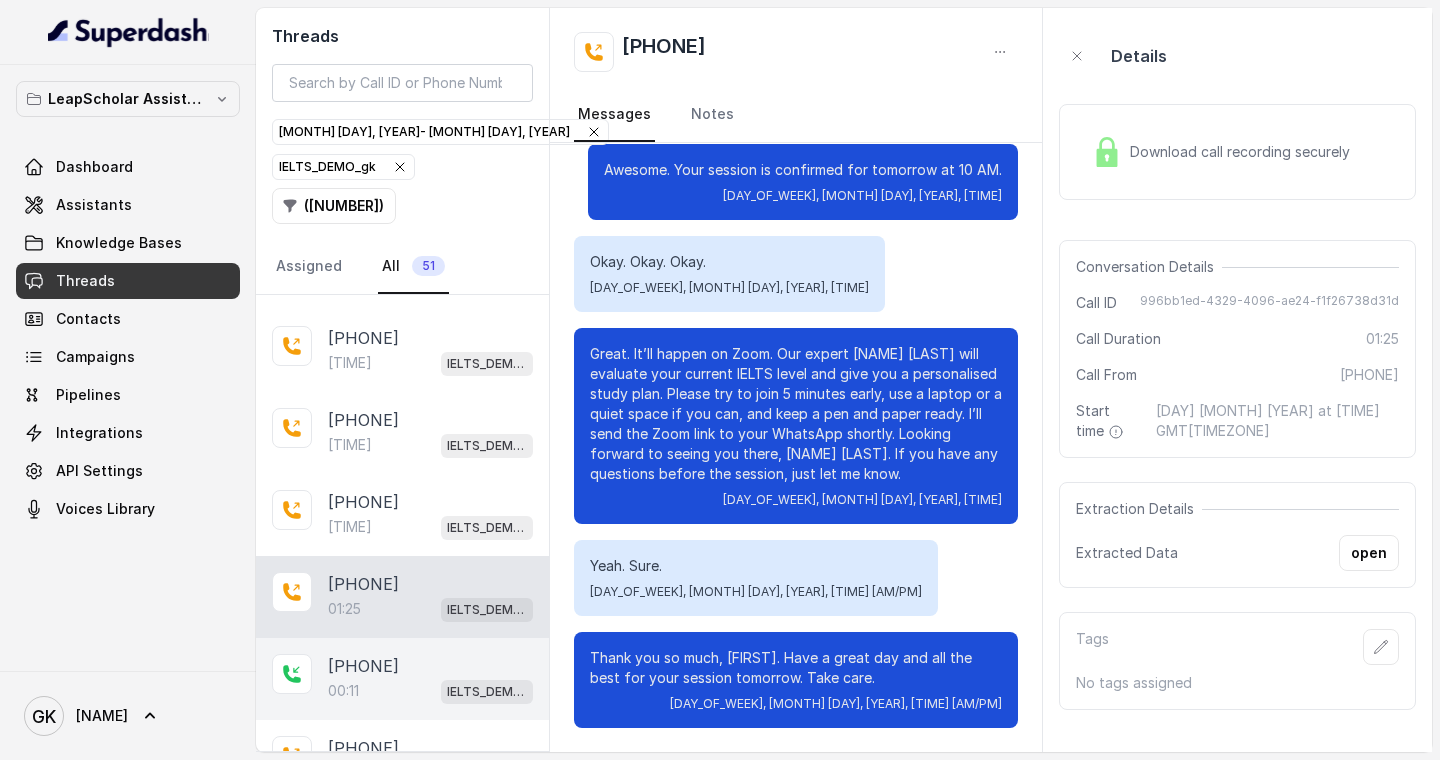 click on "[PHONE]" at bounding box center [363, 666] 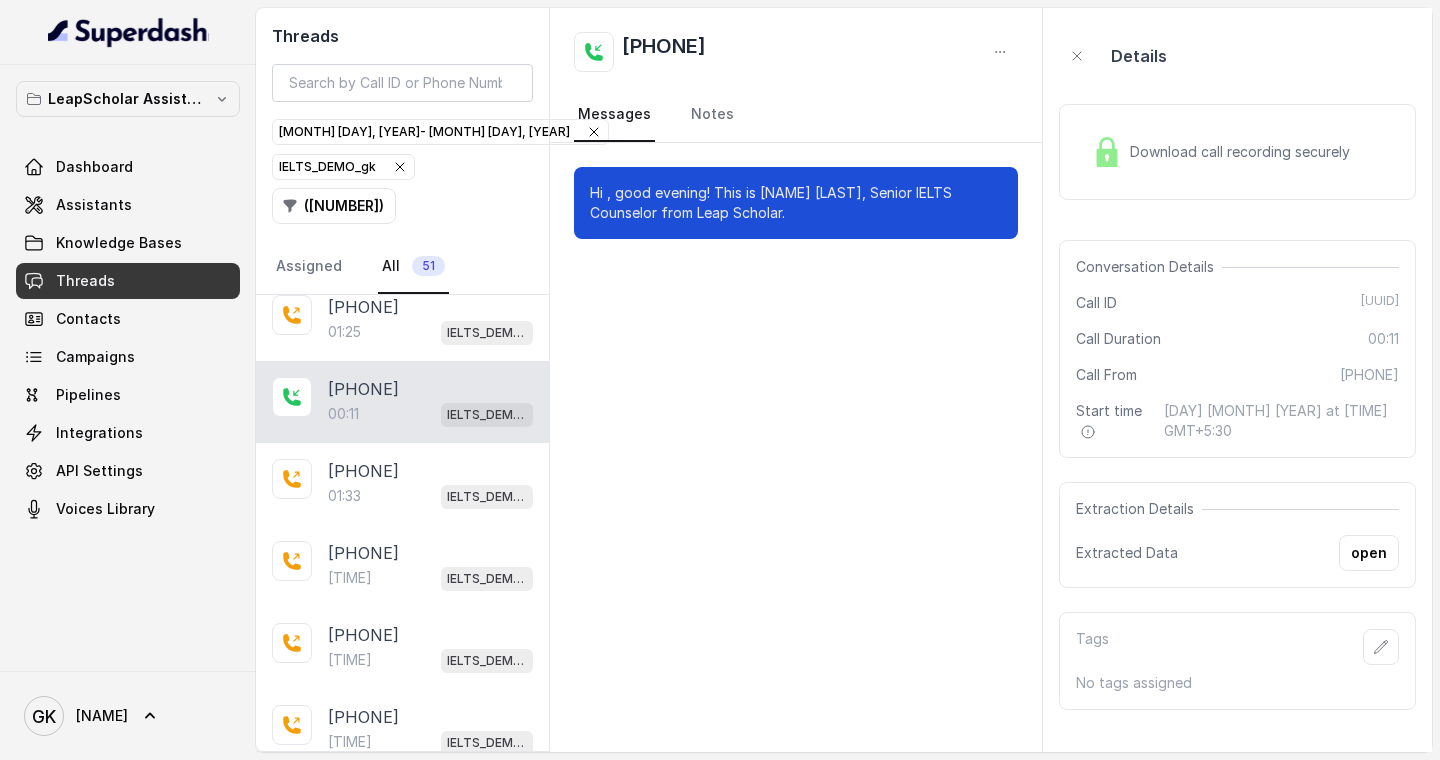 scroll, scrollTop: 1420, scrollLeft: 0, axis: vertical 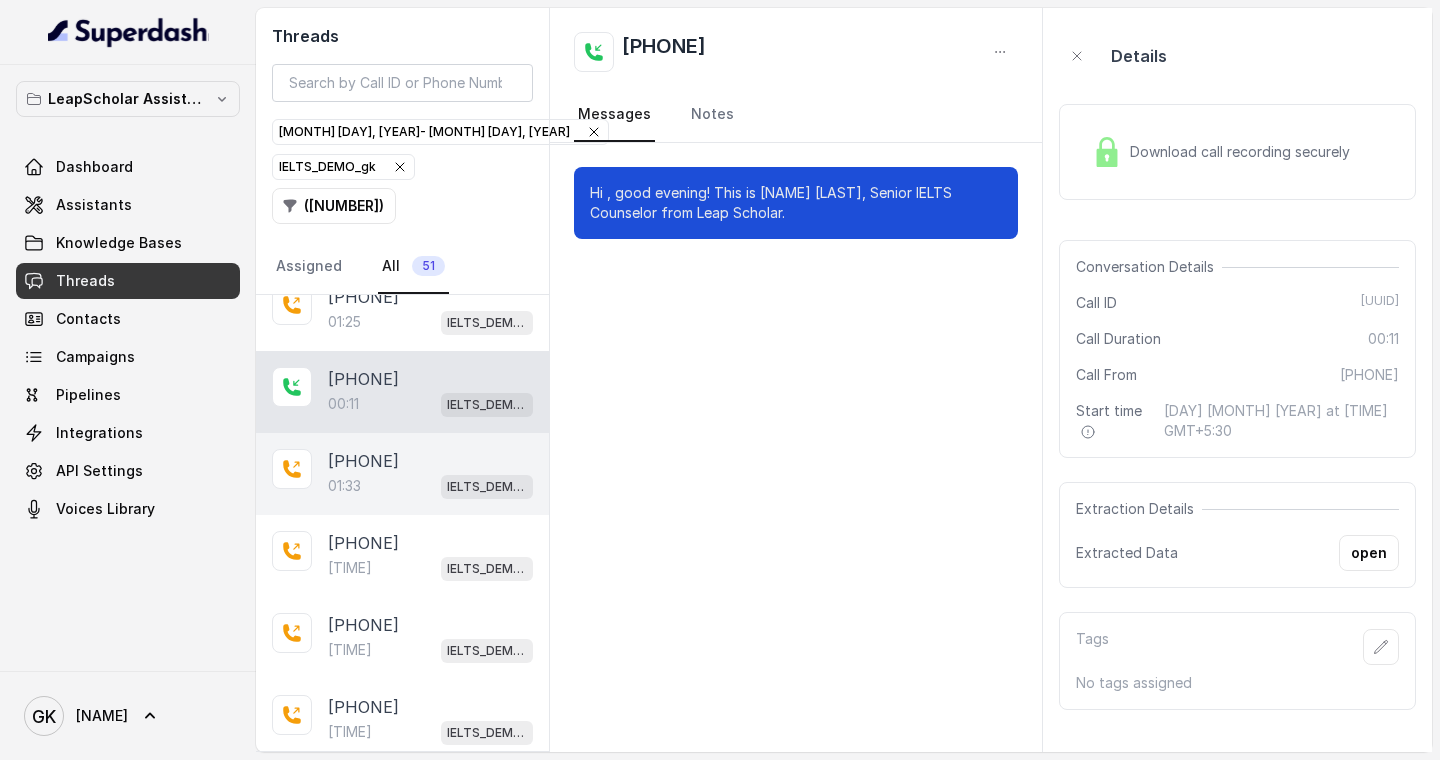 click on "[TIME] IELTS_DEMO_gk" at bounding box center [430, 486] 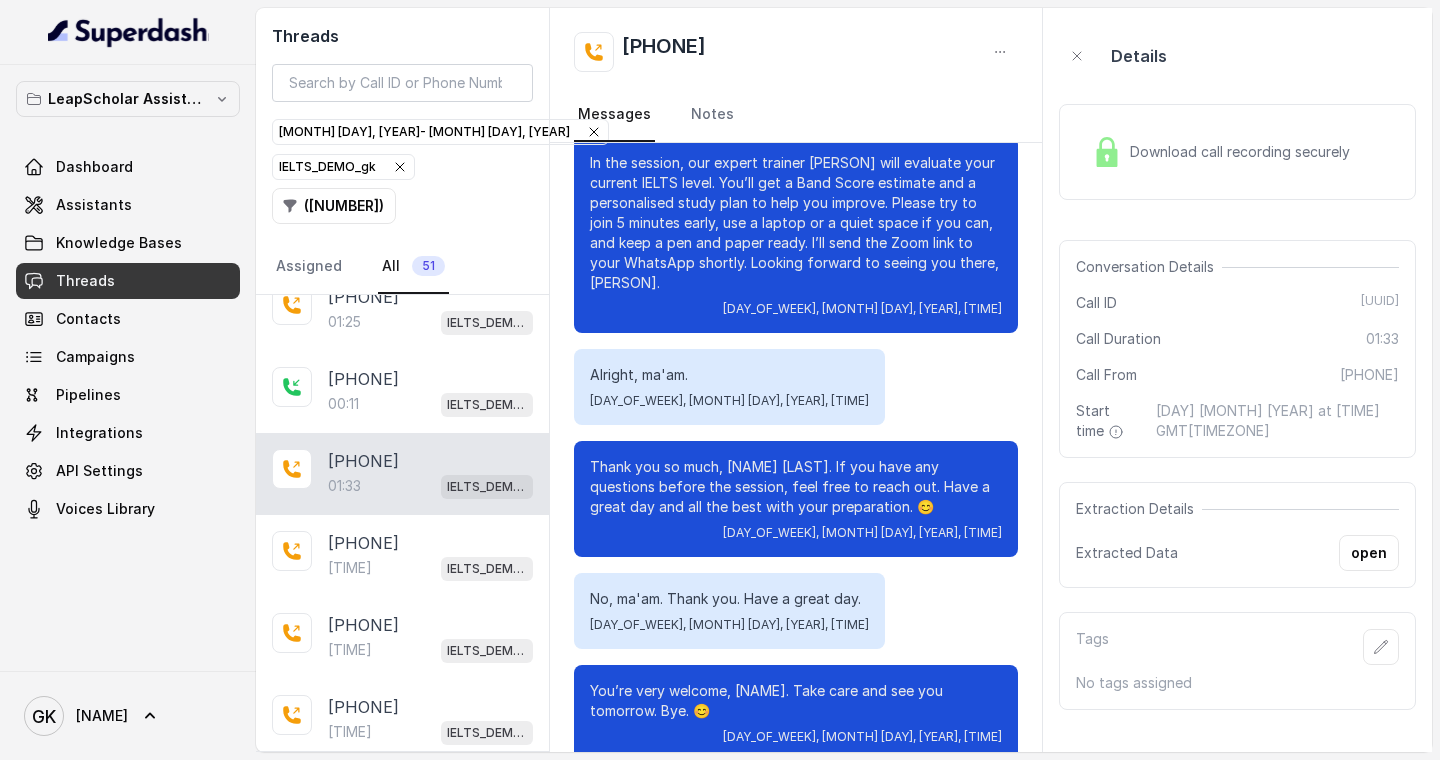 scroll, scrollTop: 1053, scrollLeft: 0, axis: vertical 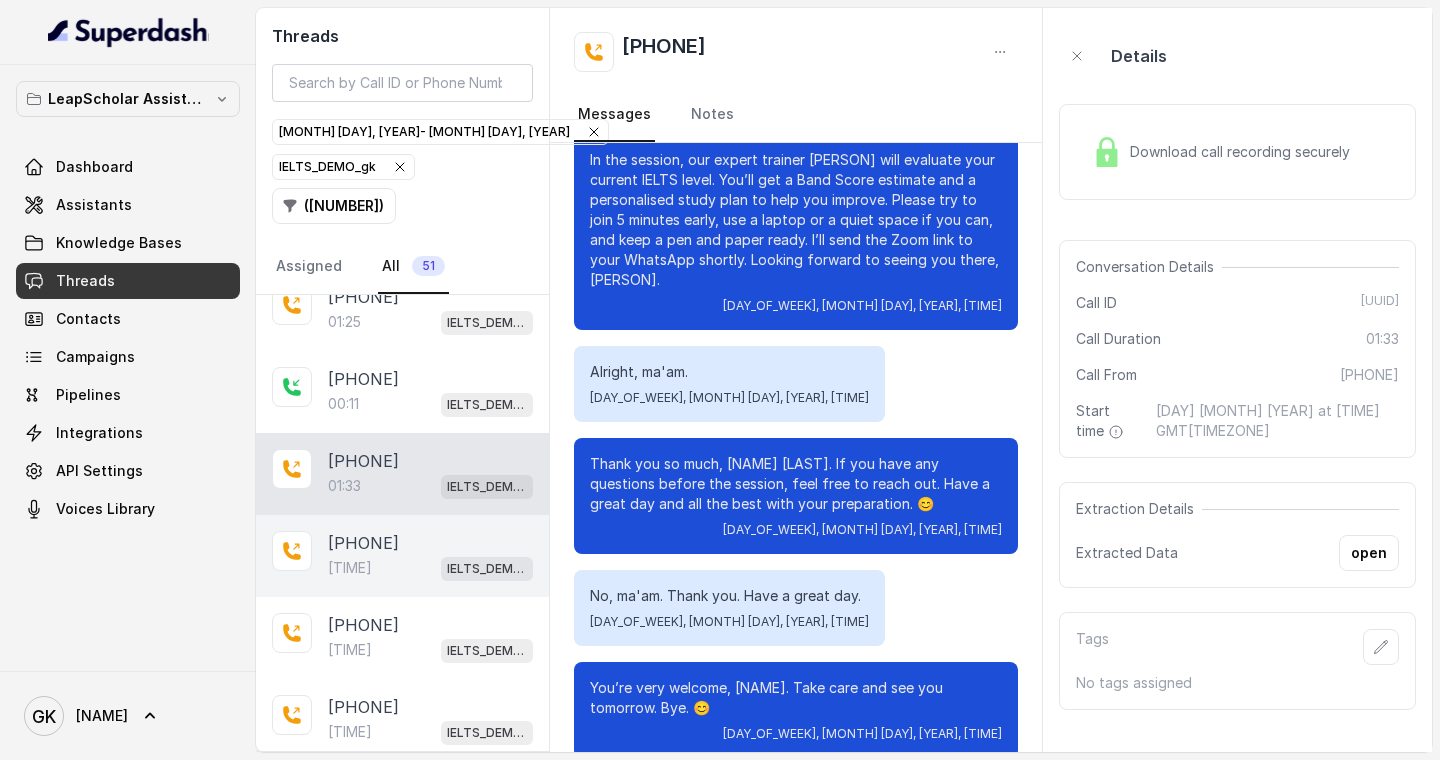 click on "[PHONE]" at bounding box center [363, 543] 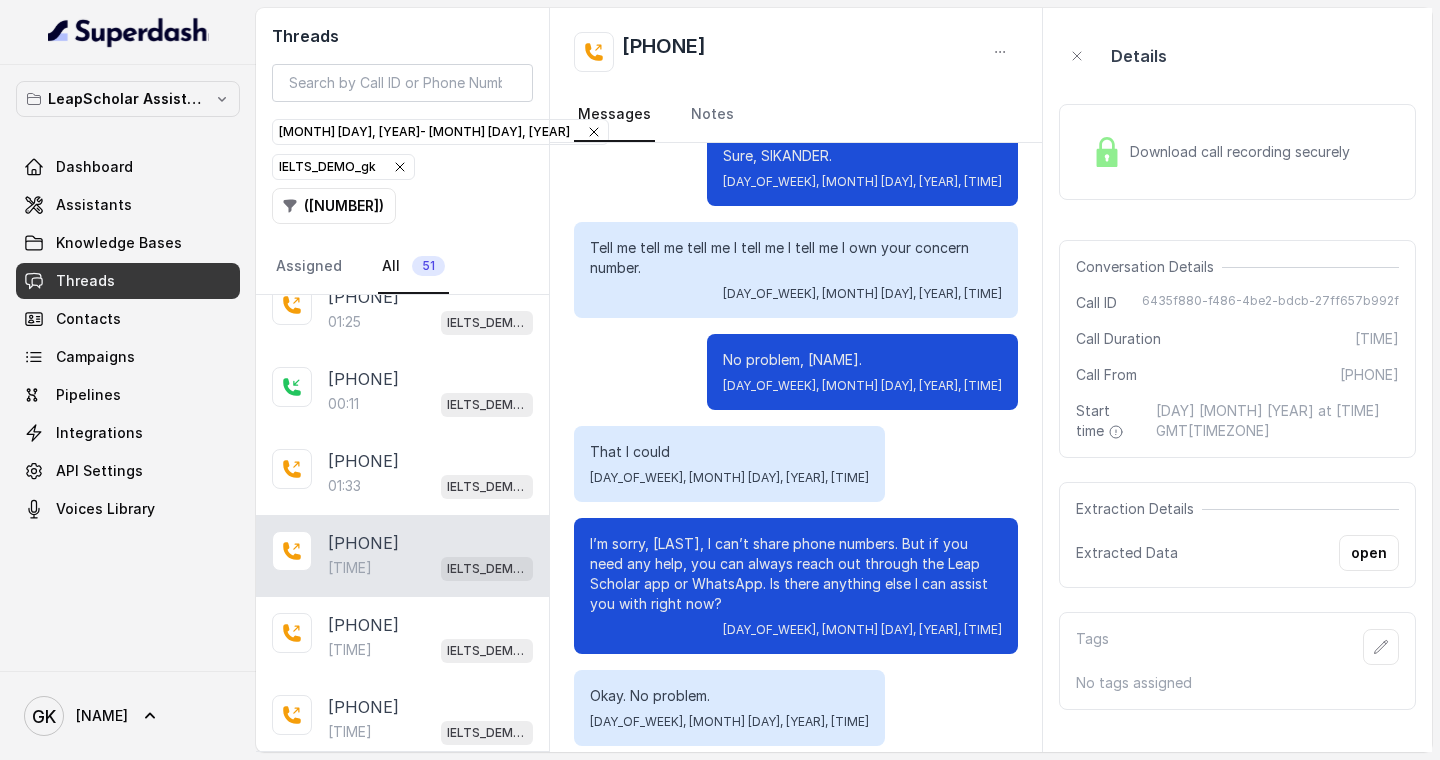 scroll, scrollTop: 1995, scrollLeft: 0, axis: vertical 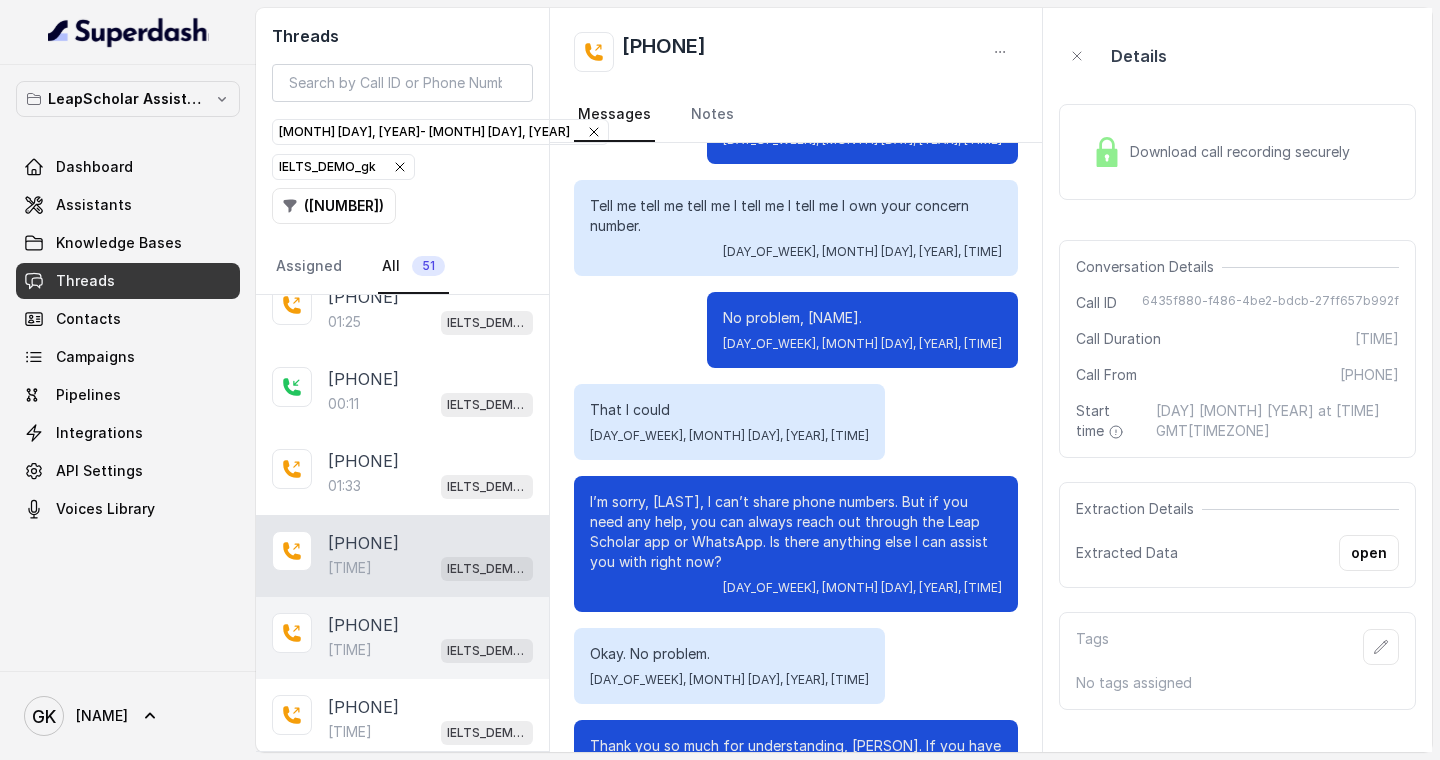 click on "[PHONE]" at bounding box center [363, 625] 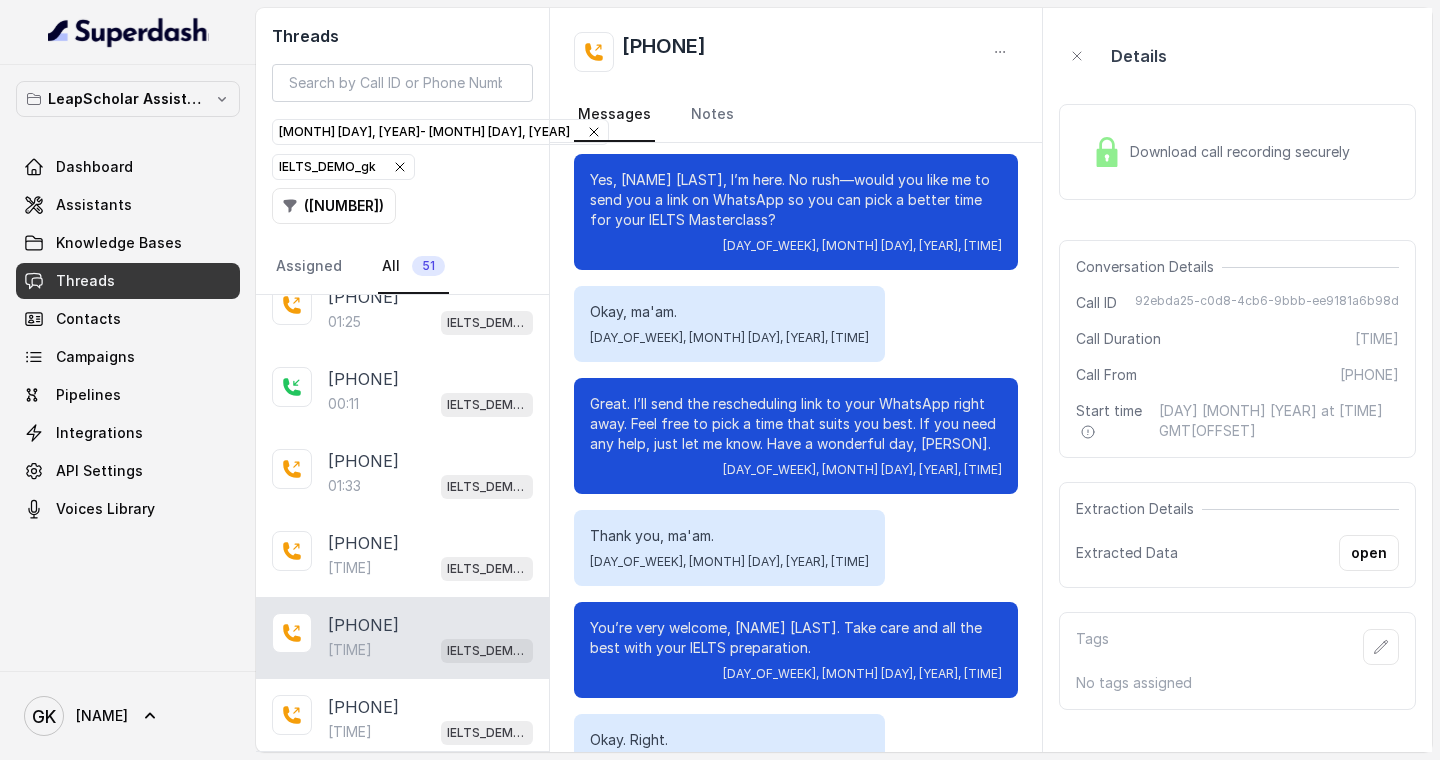 scroll, scrollTop: 1339, scrollLeft: 0, axis: vertical 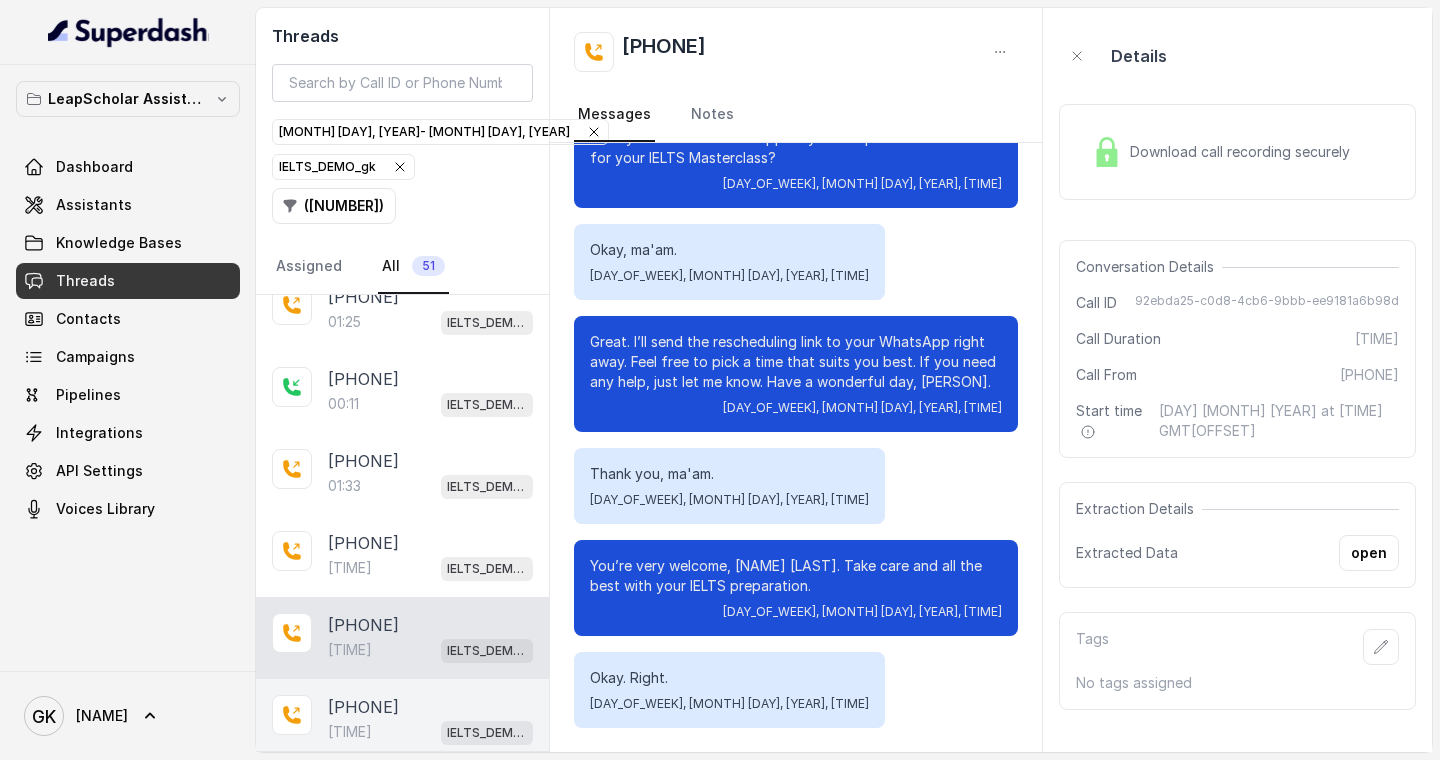 click on "01:04 IELTS_DEMO_gk" at bounding box center (430, 732) 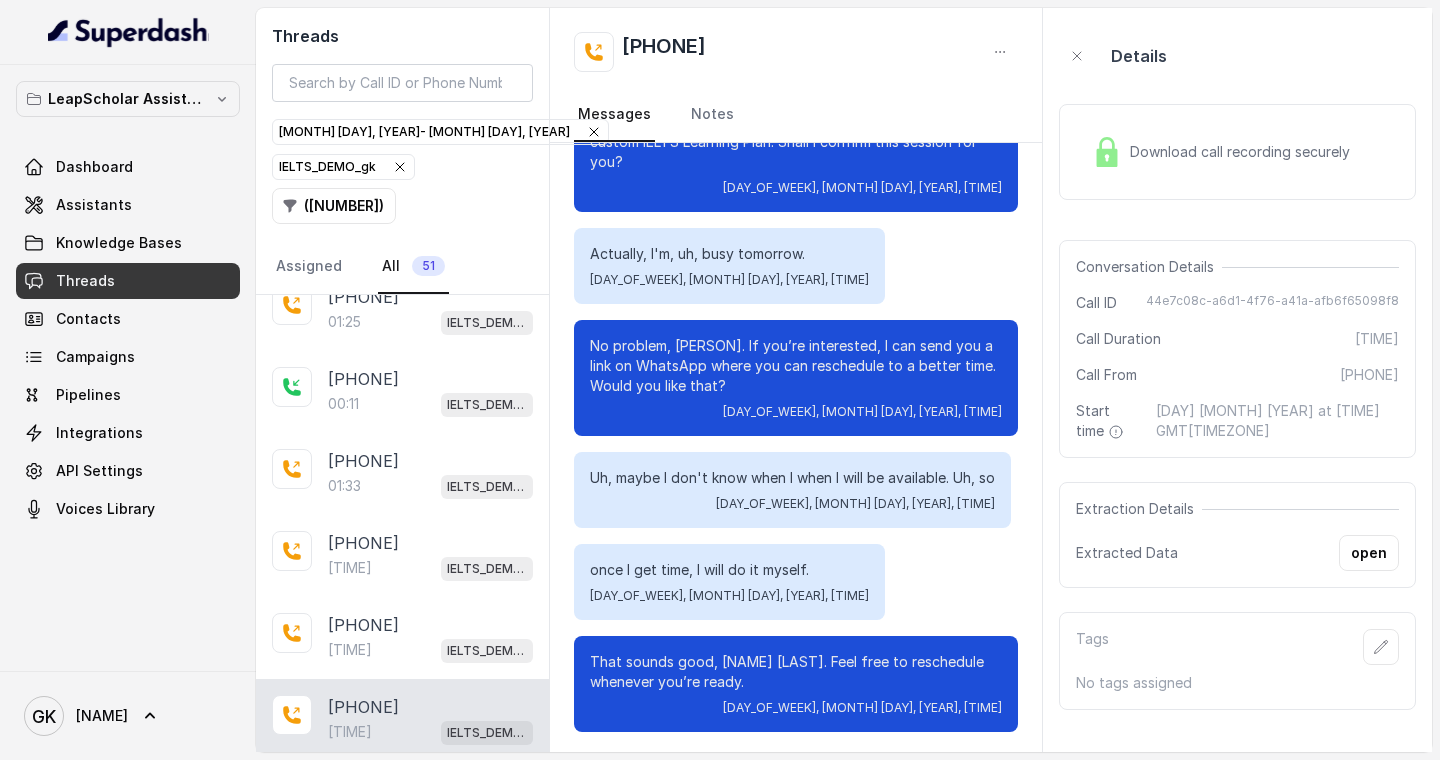 scroll, scrollTop: 765, scrollLeft: 0, axis: vertical 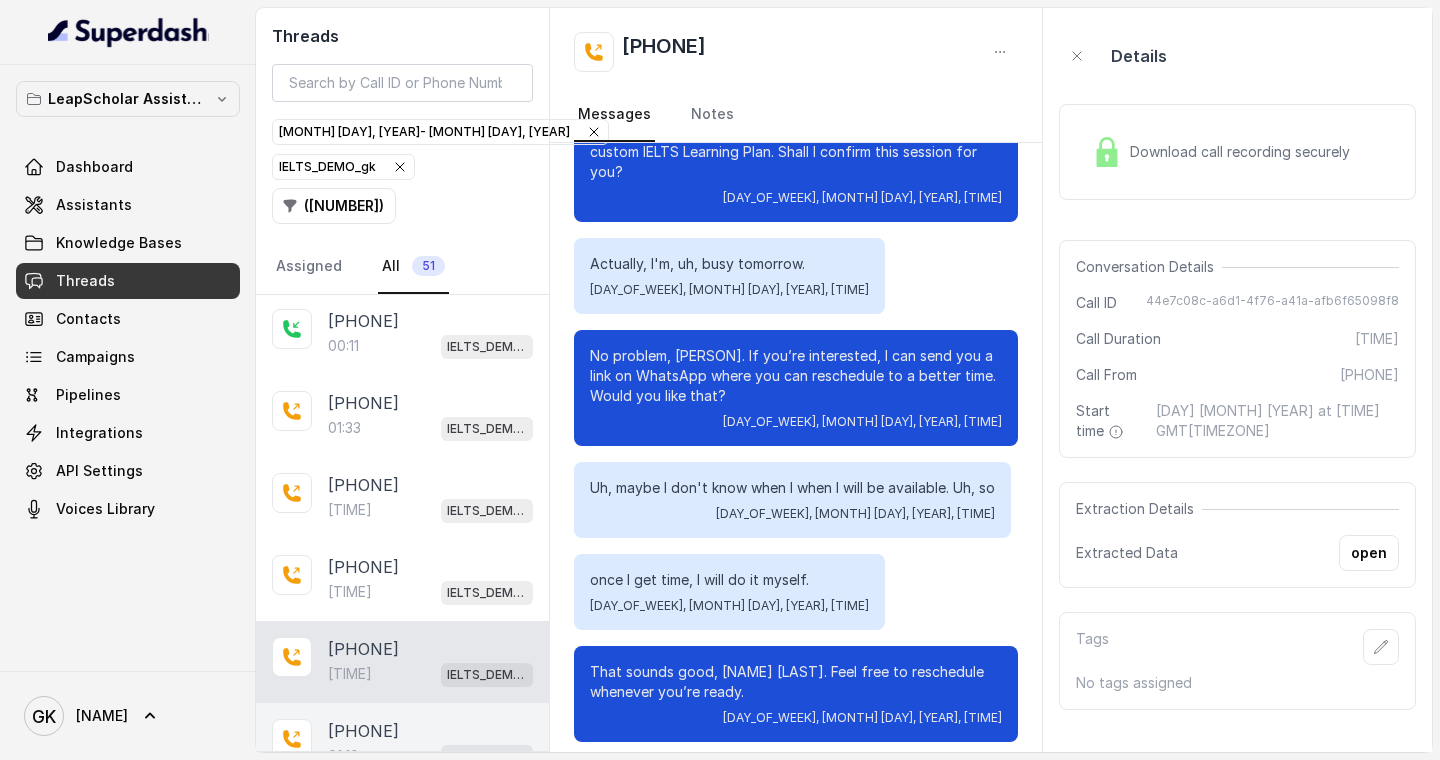 click on "[PHONE] [TIME] IELTS_DEMO_gk" at bounding box center (402, 744) 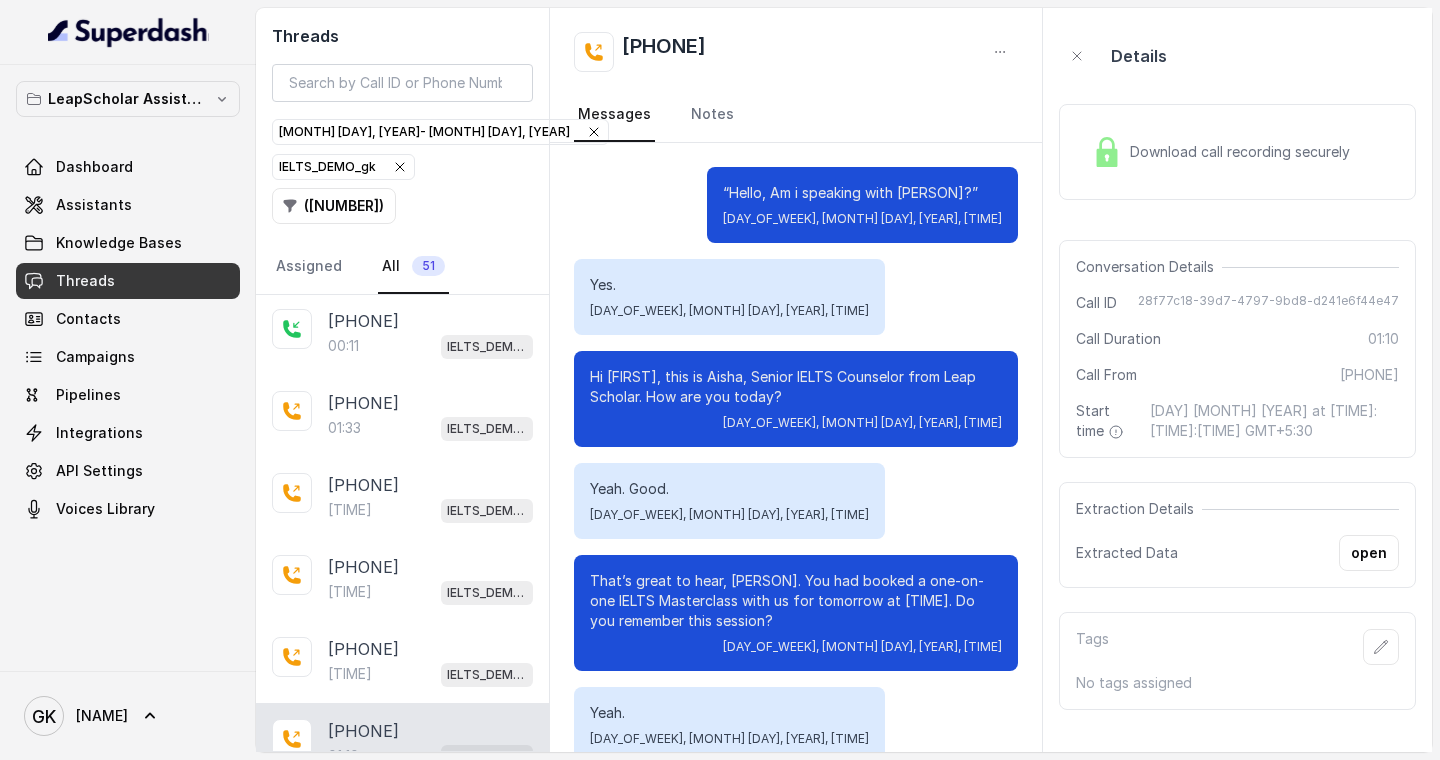 scroll, scrollTop: 1155, scrollLeft: 0, axis: vertical 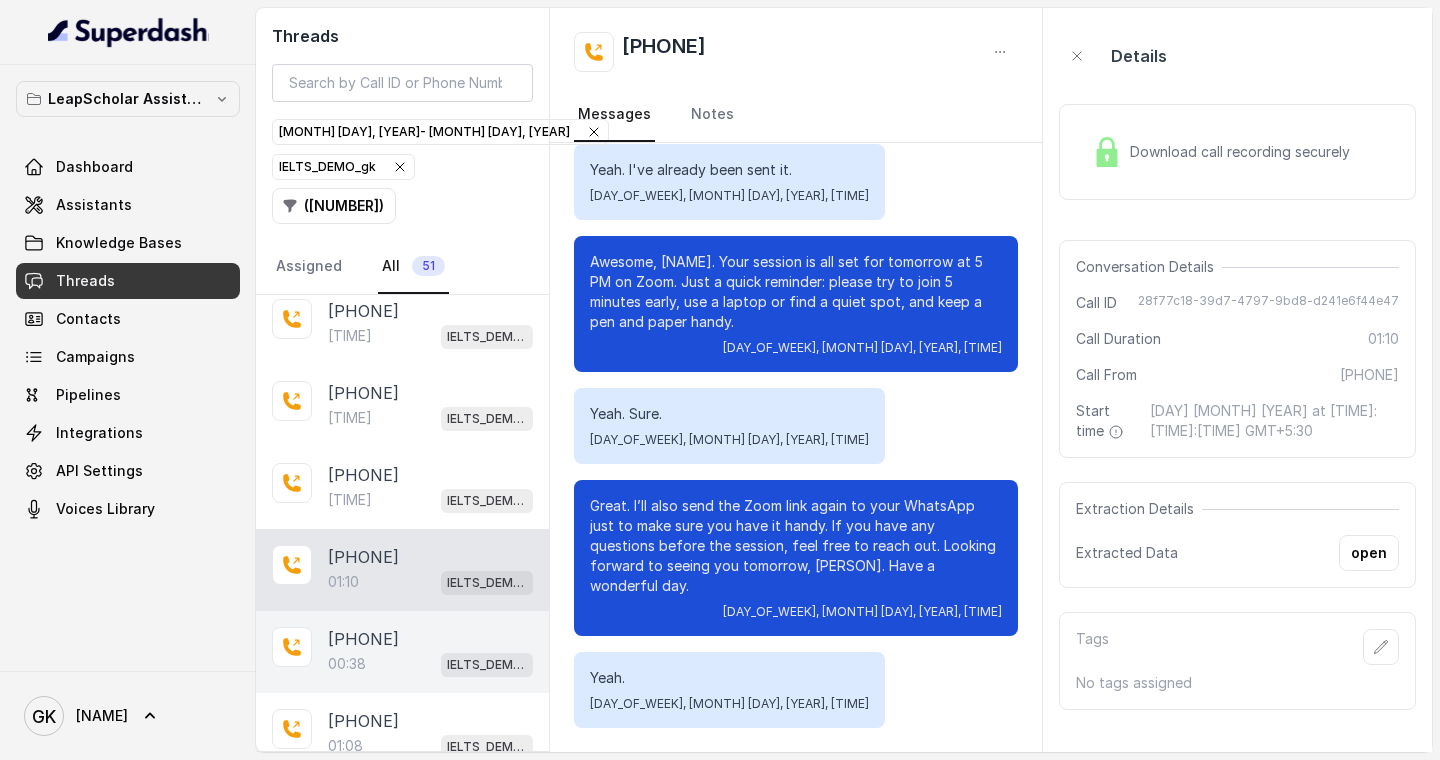 click on "[PHONE] [TIME] IELTS_DEMO_gk" at bounding box center [402, 652] 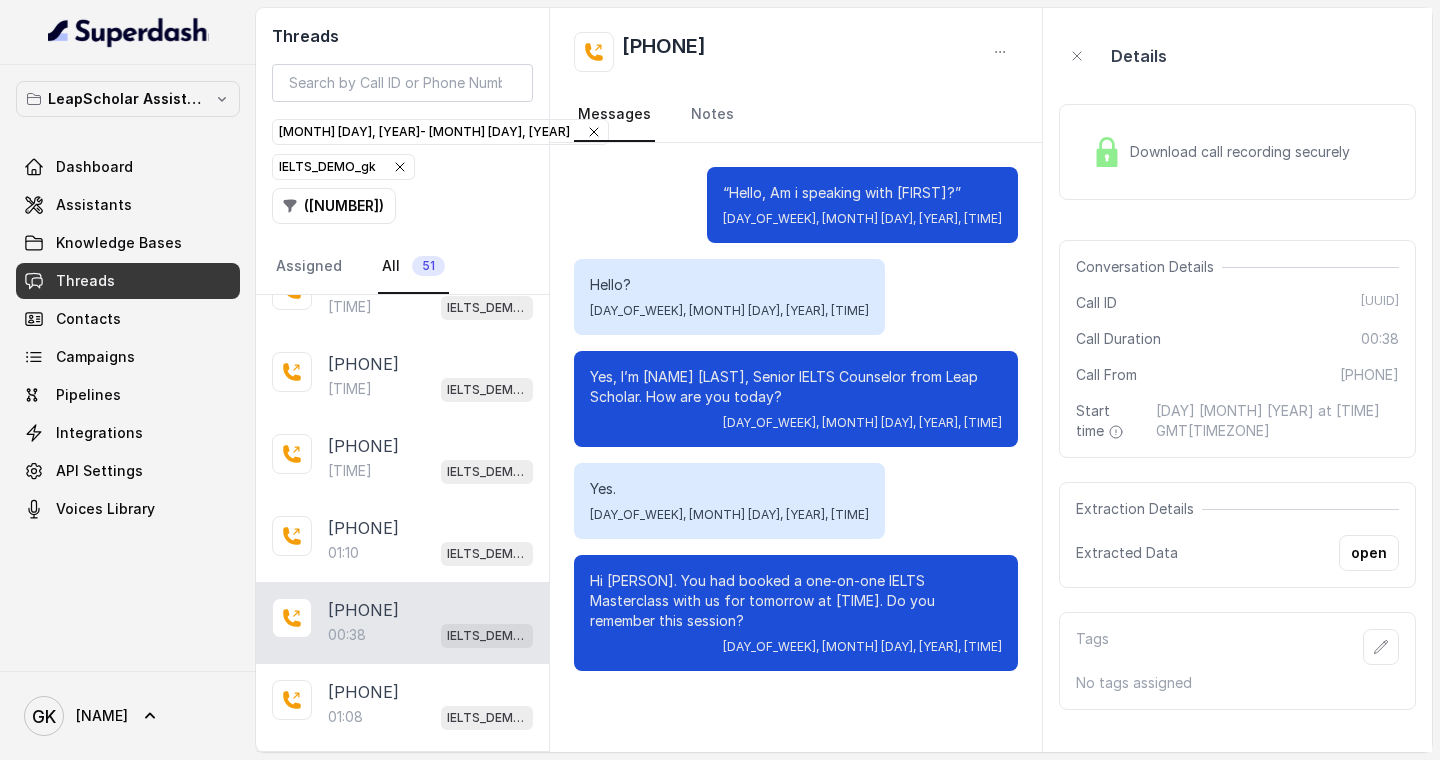 scroll, scrollTop: 1685, scrollLeft: 0, axis: vertical 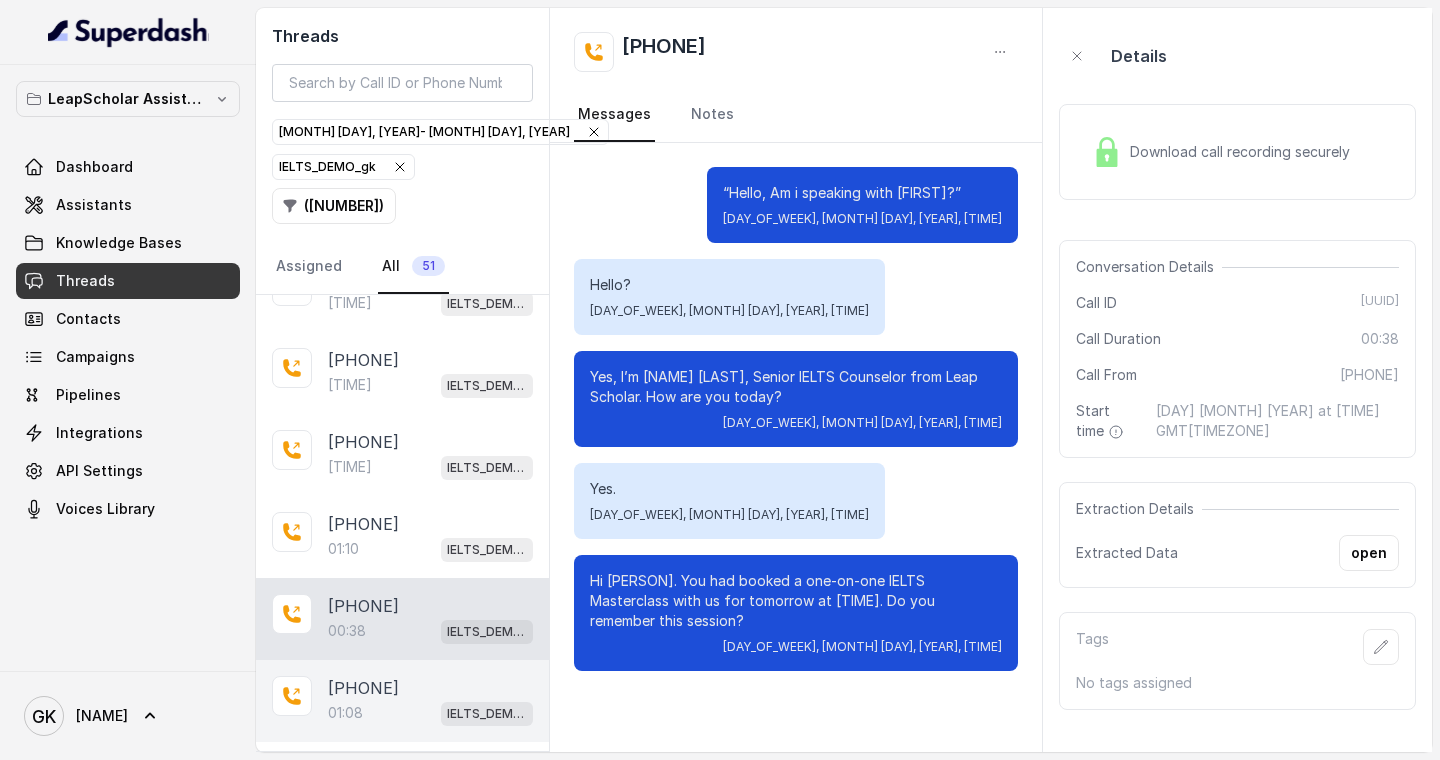 click on "[PHONE]" at bounding box center [363, 688] 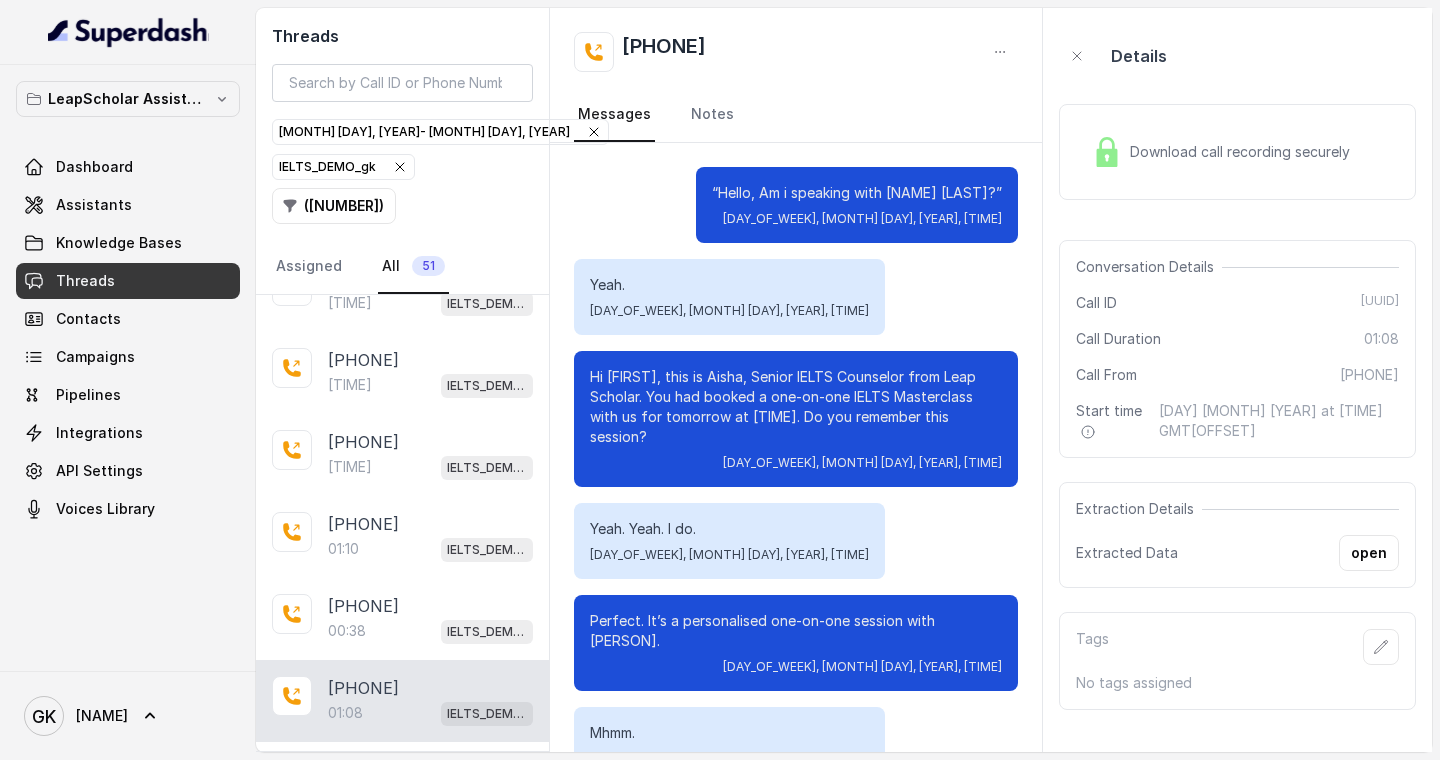 scroll, scrollTop: 755, scrollLeft: 0, axis: vertical 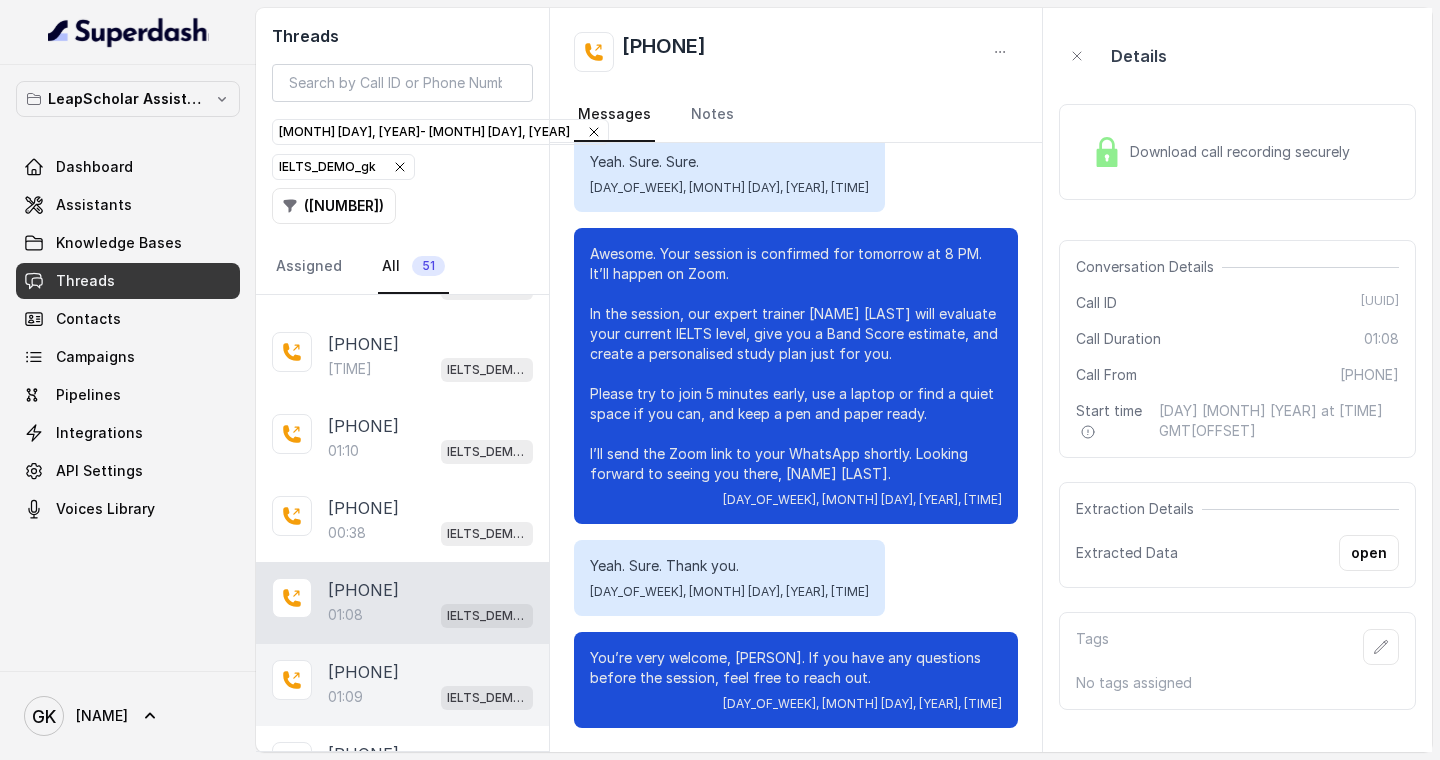 click on "[PHONE]" at bounding box center (363, 672) 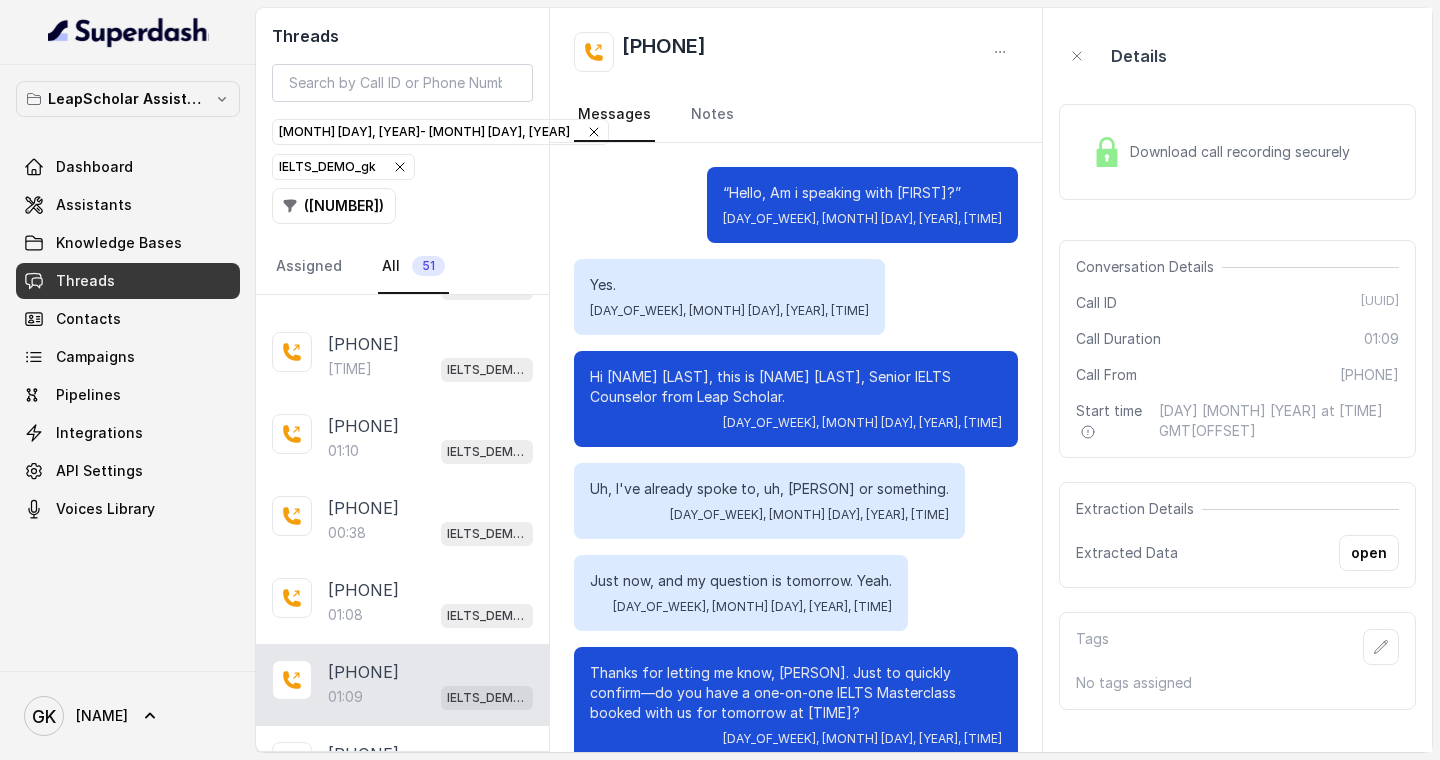 scroll, scrollTop: 767, scrollLeft: 0, axis: vertical 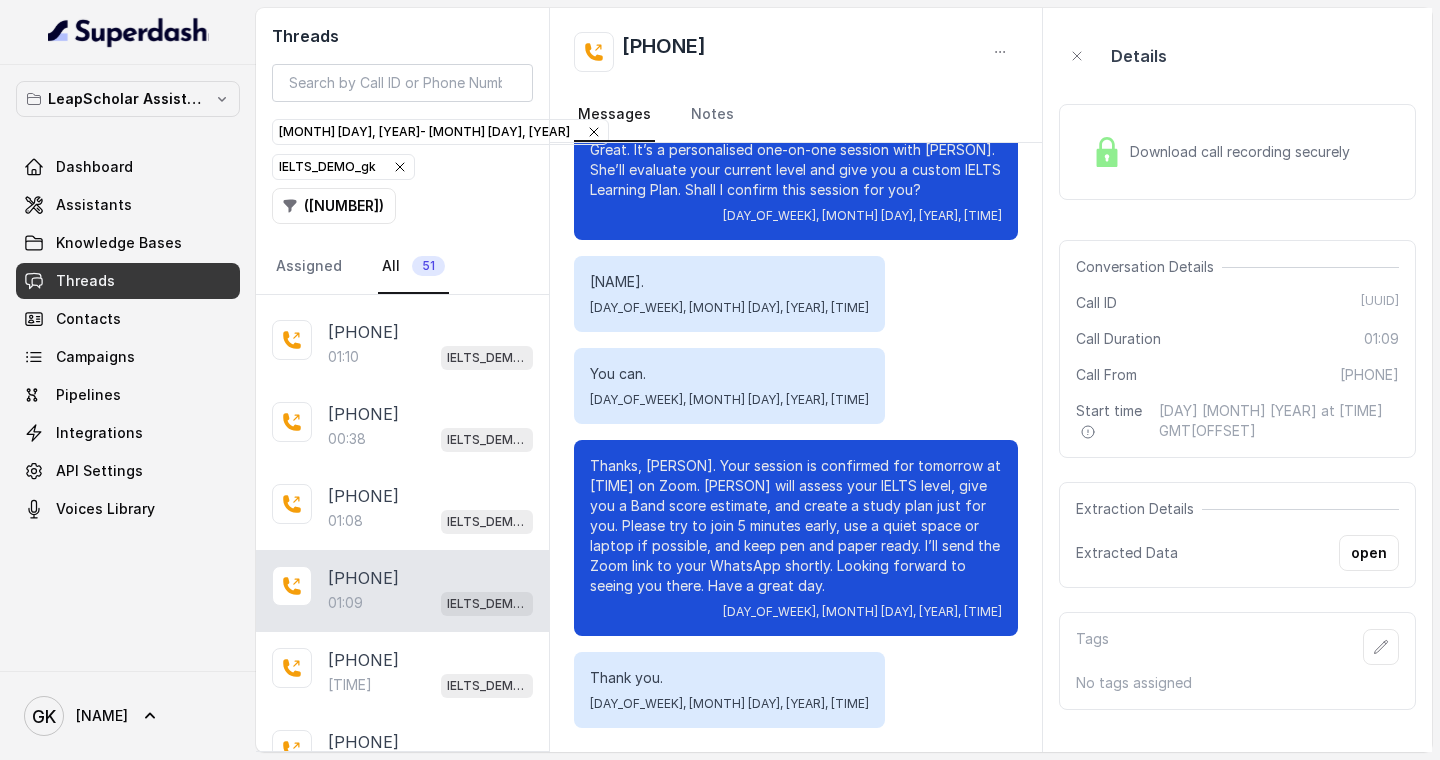 click on "[TIME] IELTS_DEMO_gk" at bounding box center [430, 685] 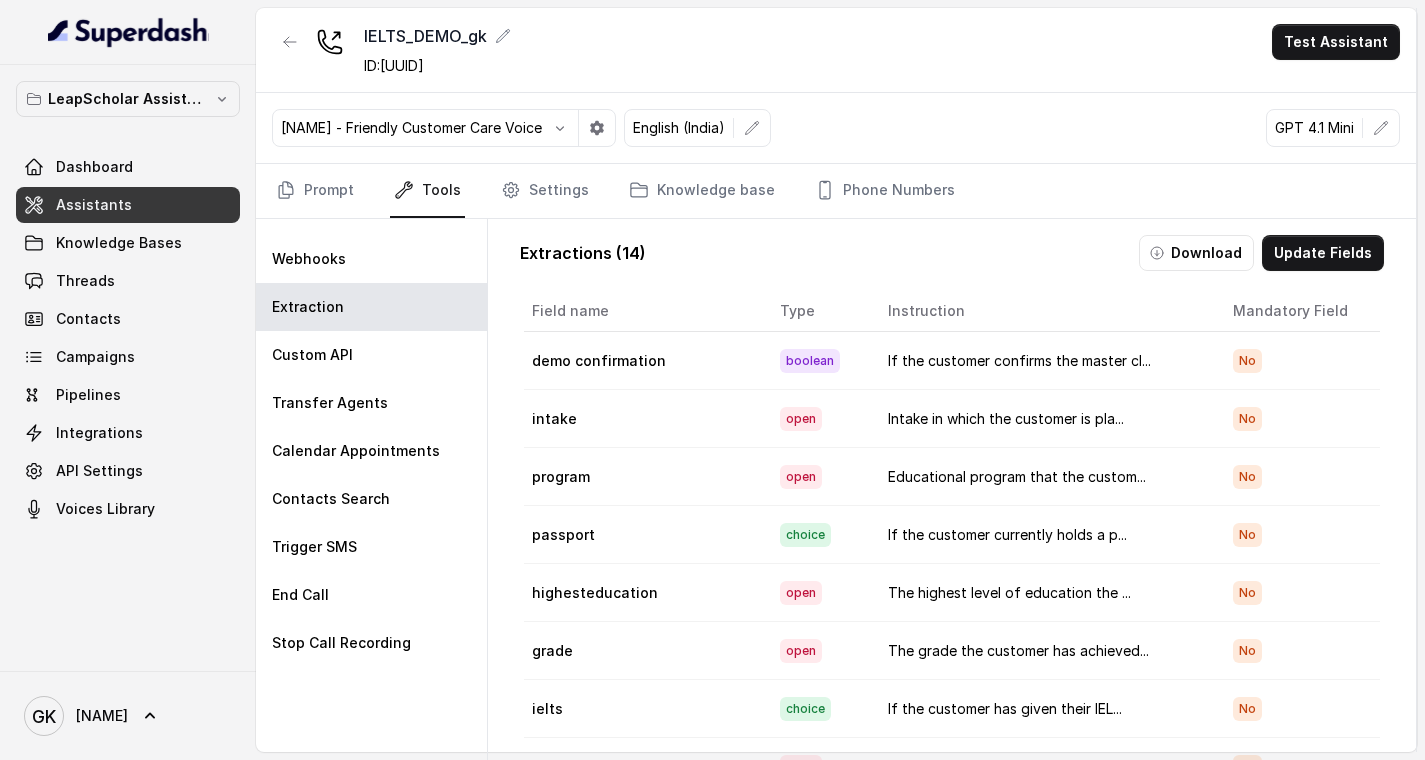 scroll, scrollTop: 0, scrollLeft: 0, axis: both 